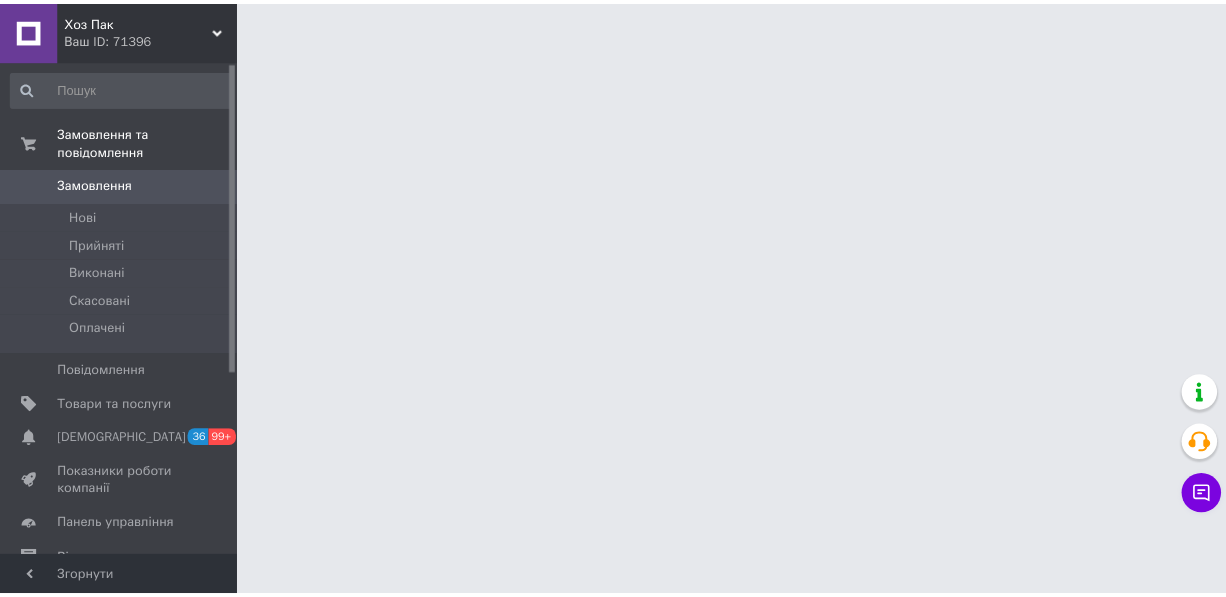 scroll, scrollTop: 0, scrollLeft: 0, axis: both 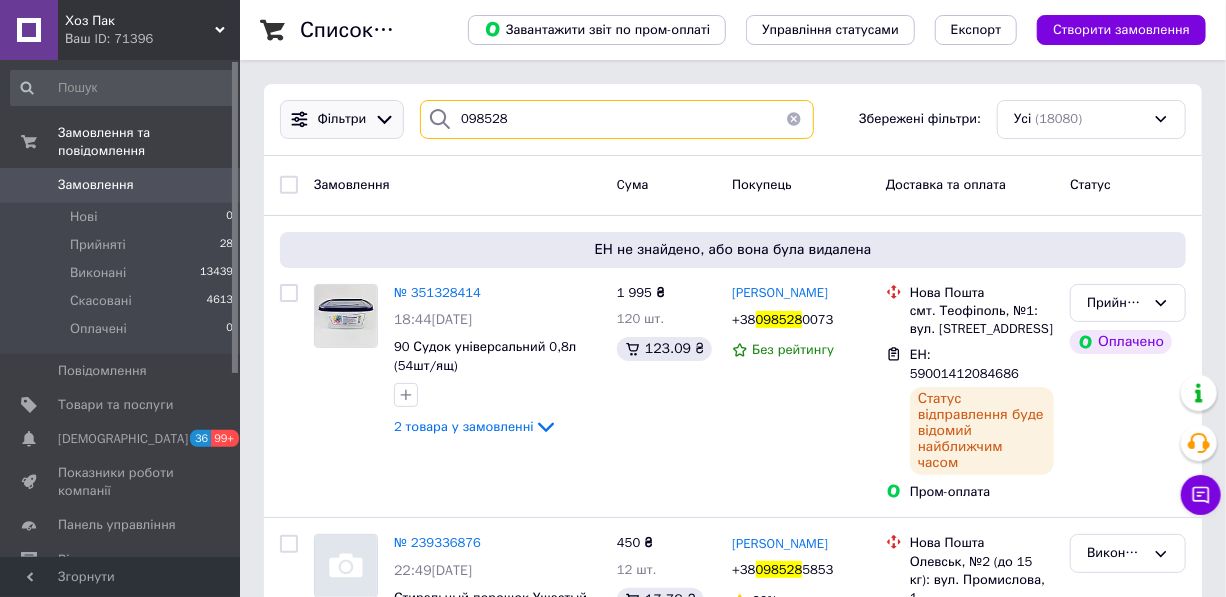 drag, startPoint x: 509, startPoint y: 120, endPoint x: 352, endPoint y: 115, distance: 157.0796 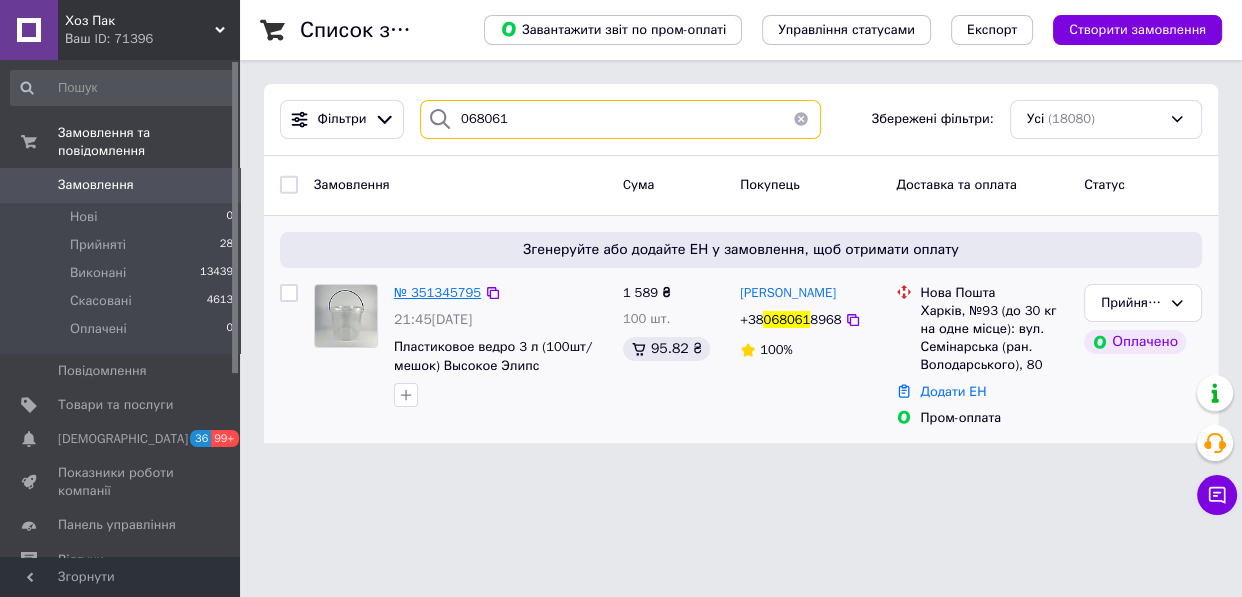 type on "068061" 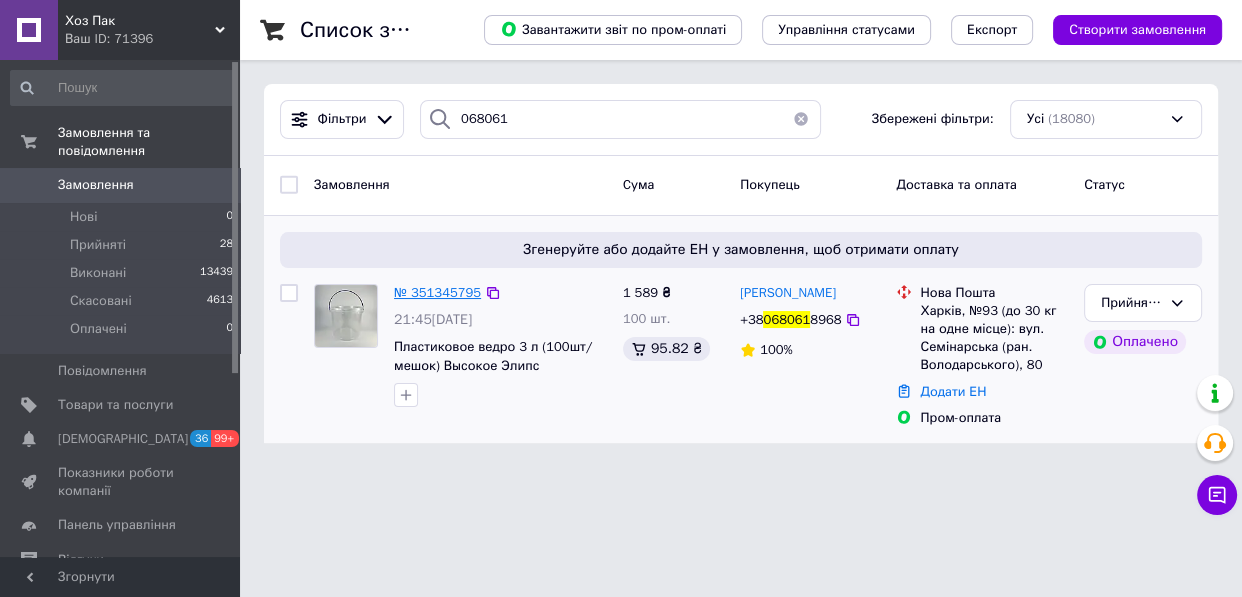click on "№ 351345795" at bounding box center (437, 292) 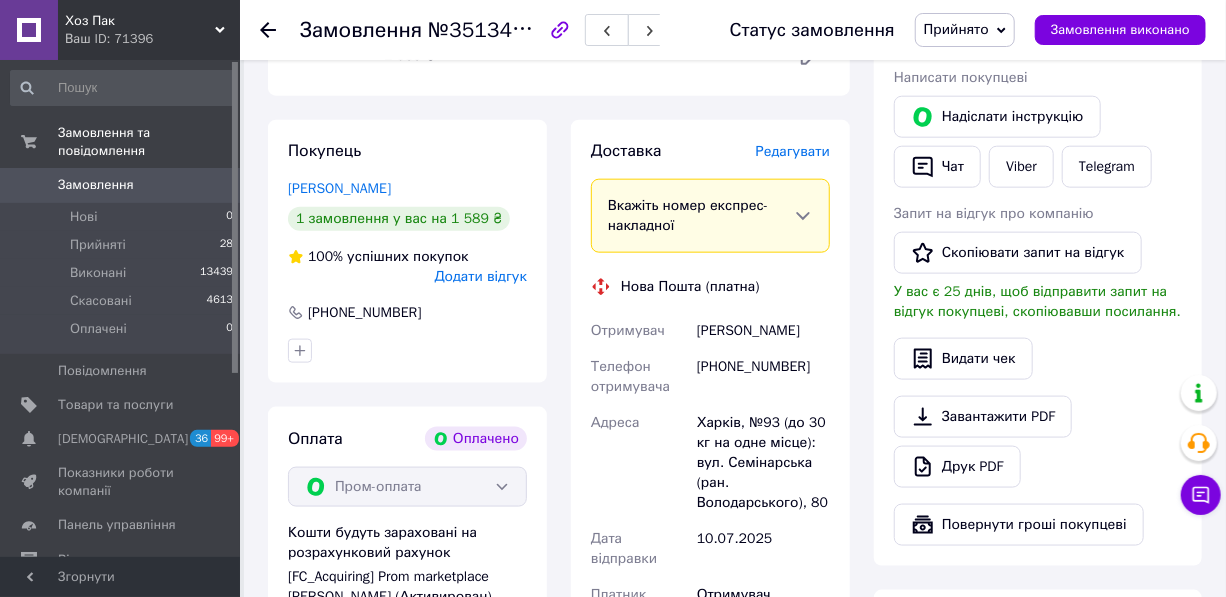 scroll, scrollTop: 1500, scrollLeft: 0, axis: vertical 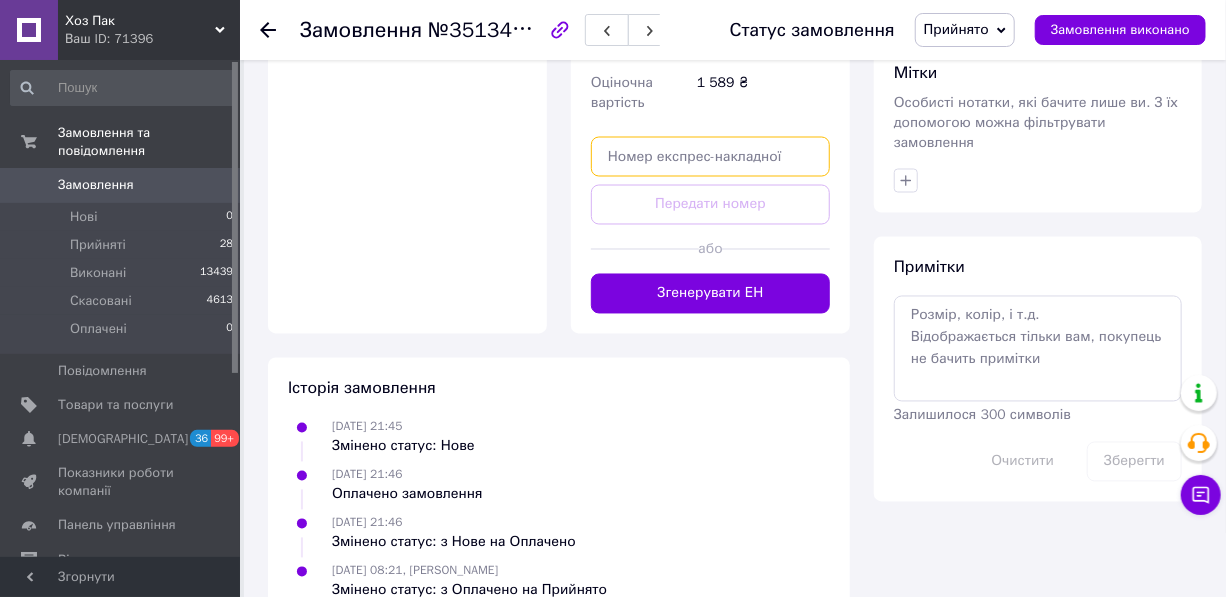 click at bounding box center (710, 157) 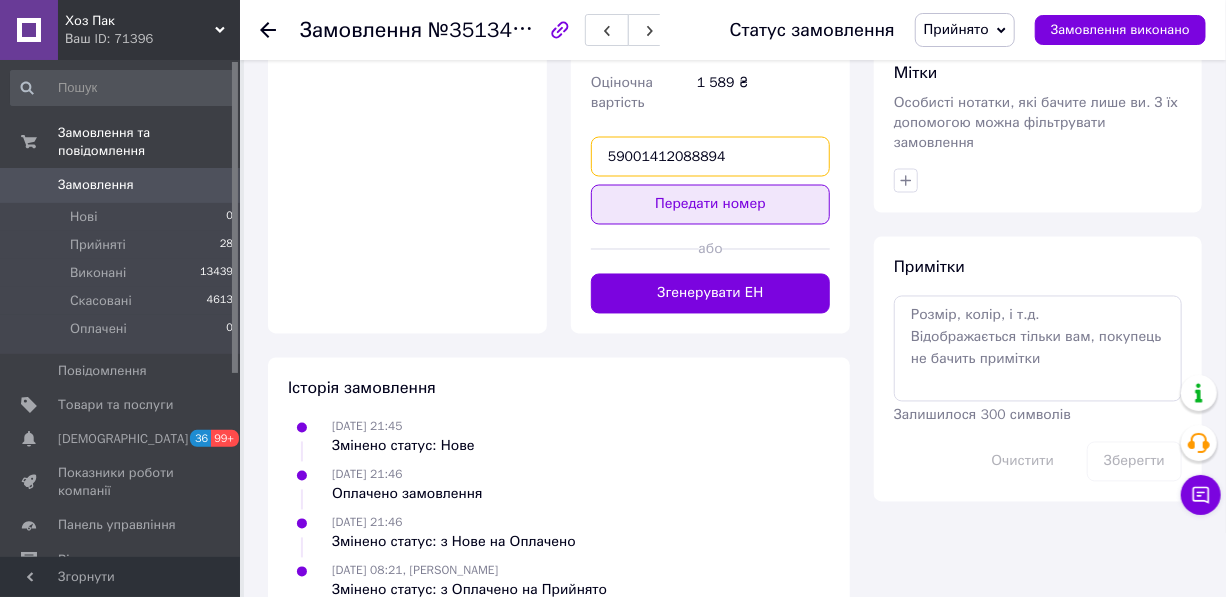 type on "59001412088894" 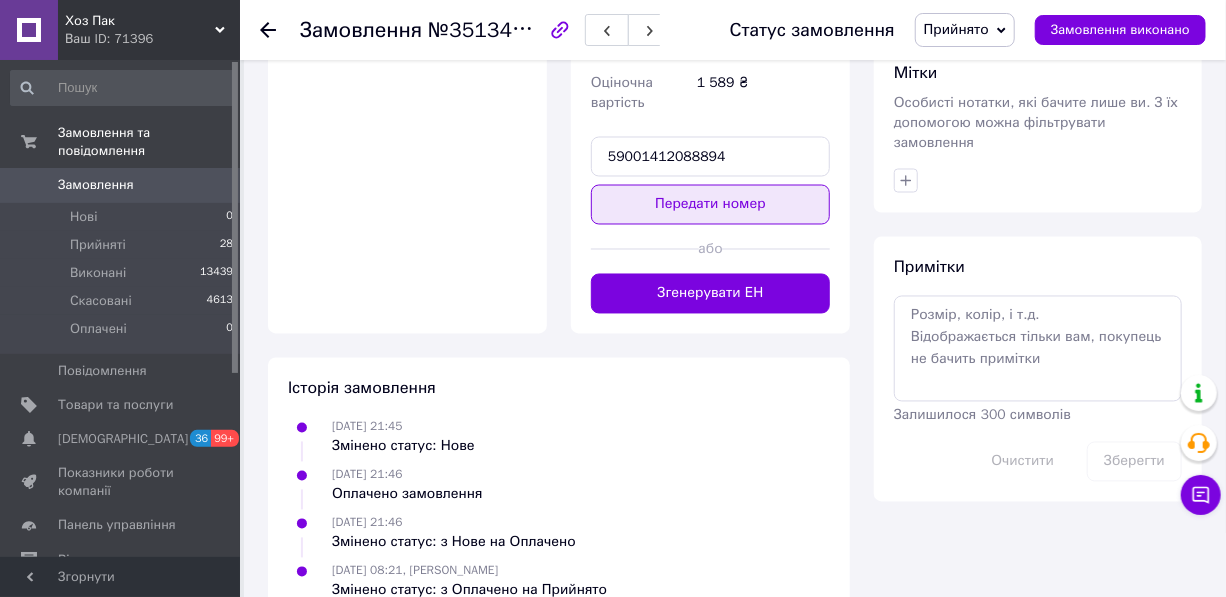 click on "Передати номер" at bounding box center [710, 205] 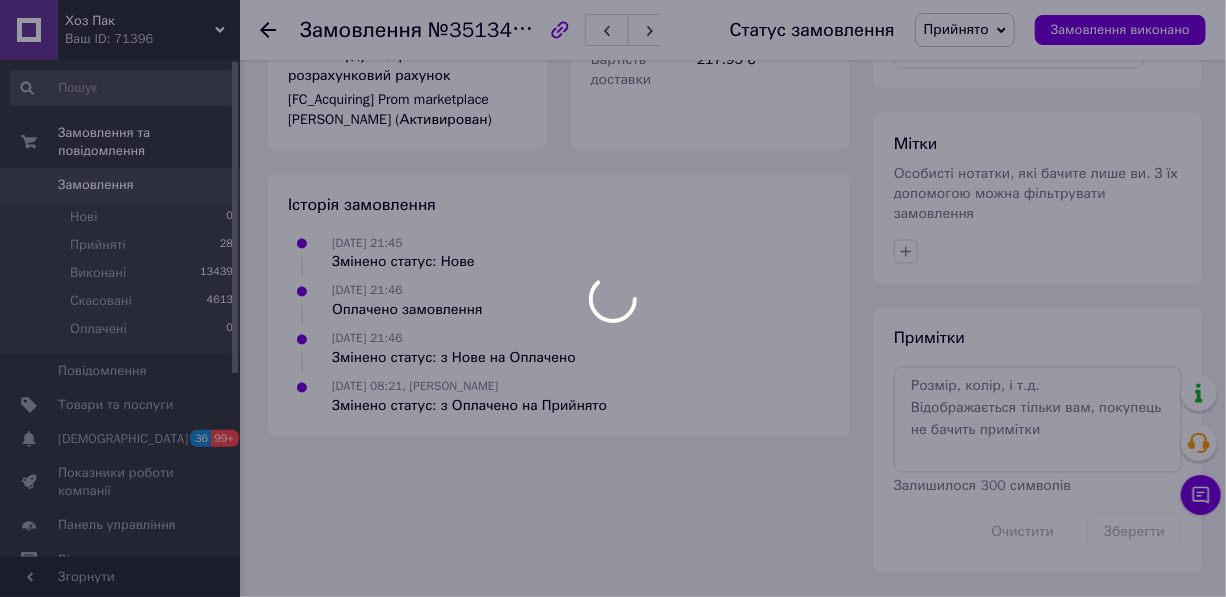 scroll, scrollTop: 1408, scrollLeft: 0, axis: vertical 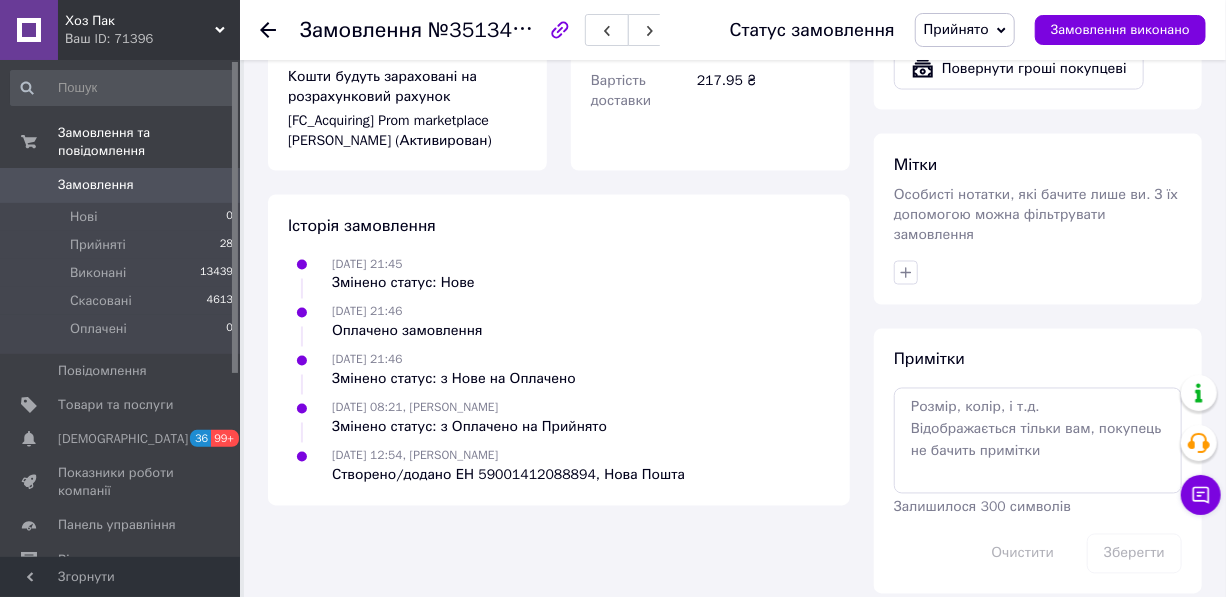 click 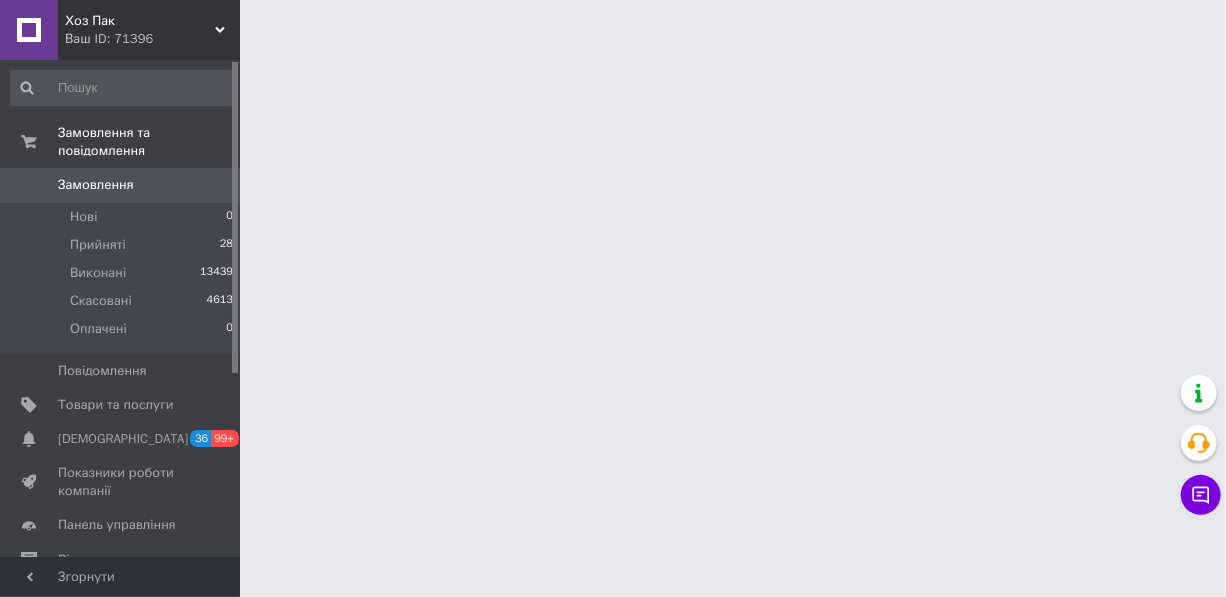 scroll, scrollTop: 0, scrollLeft: 0, axis: both 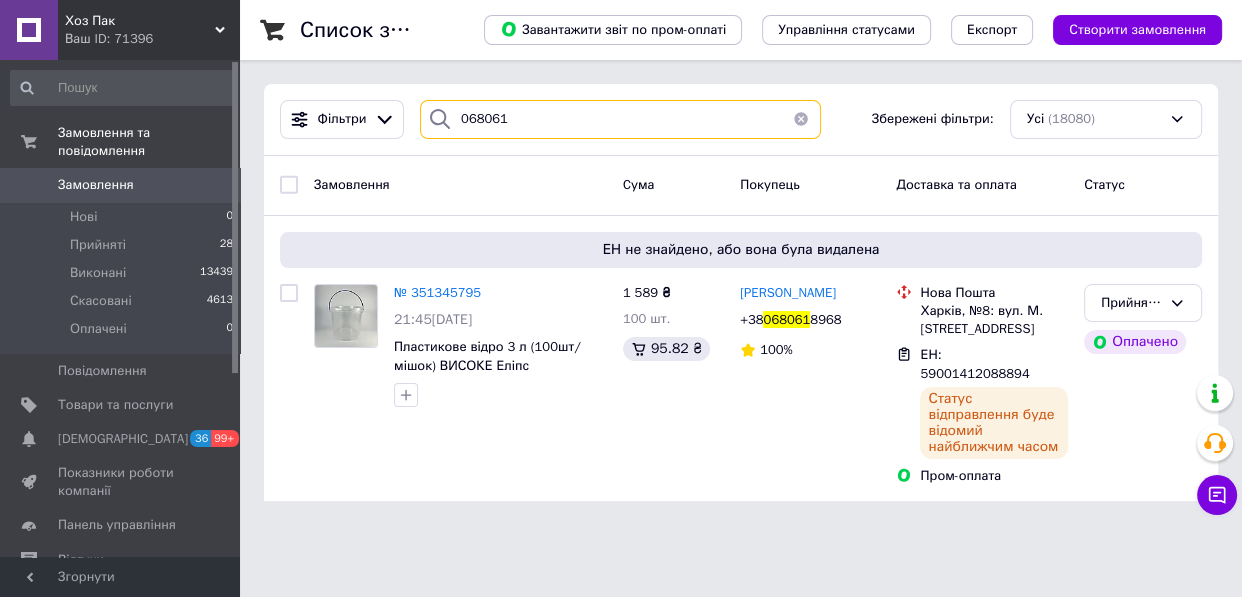 drag, startPoint x: 514, startPoint y: 110, endPoint x: 421, endPoint y: 136, distance: 96.56604 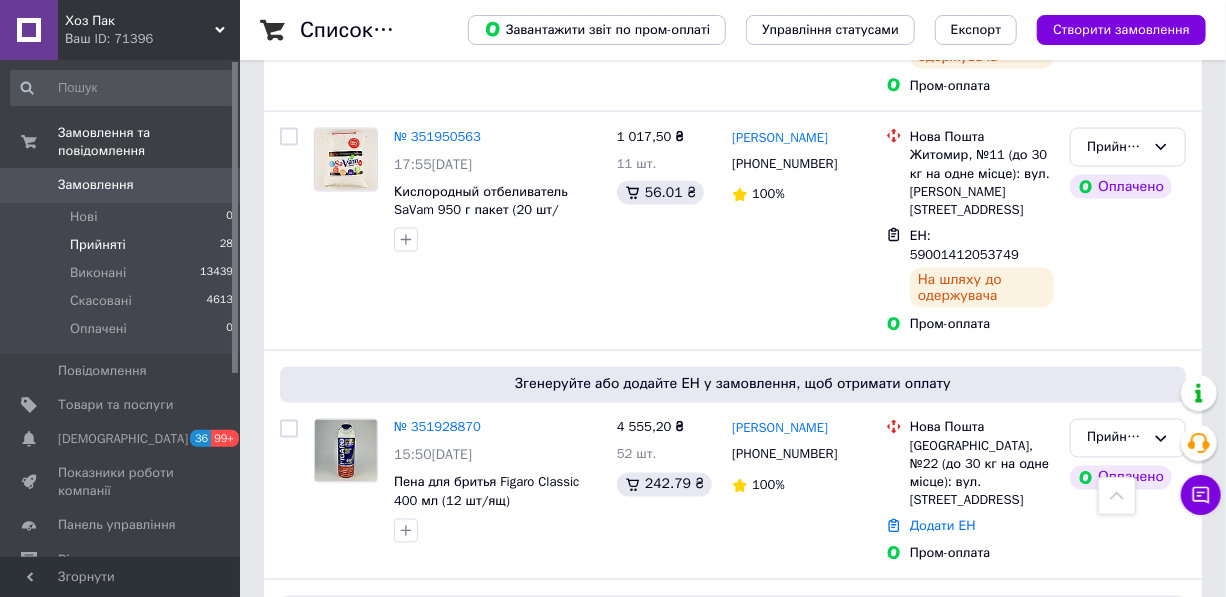 type 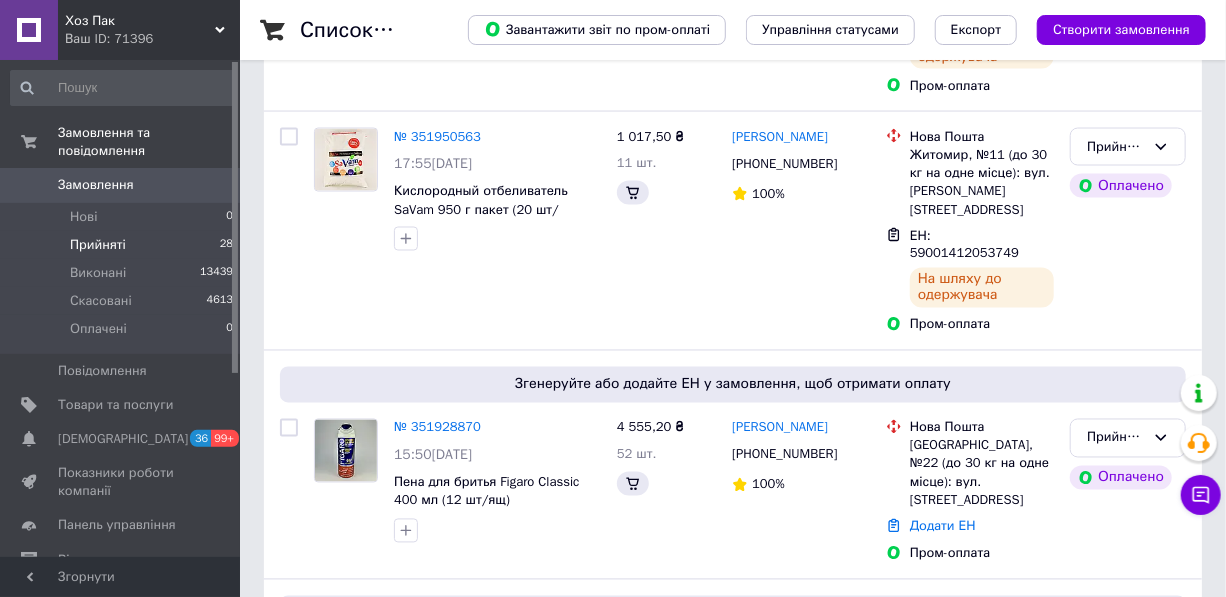 scroll, scrollTop: 0, scrollLeft: 0, axis: both 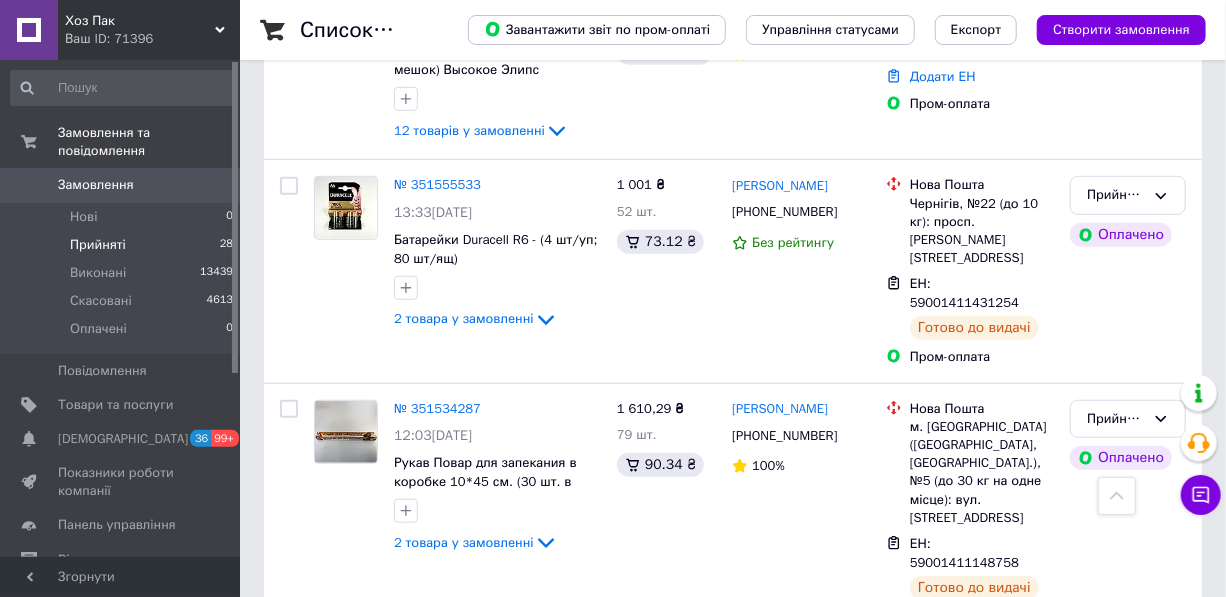 click on "2" at bounding box center (327, 1057) 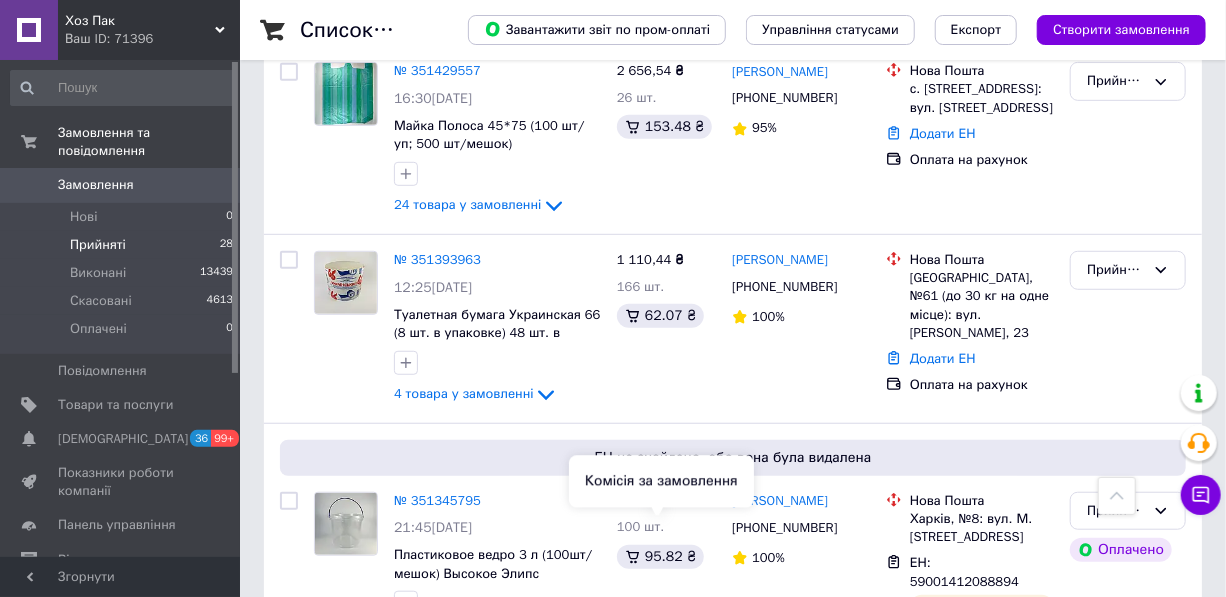 scroll, scrollTop: 90, scrollLeft: 0, axis: vertical 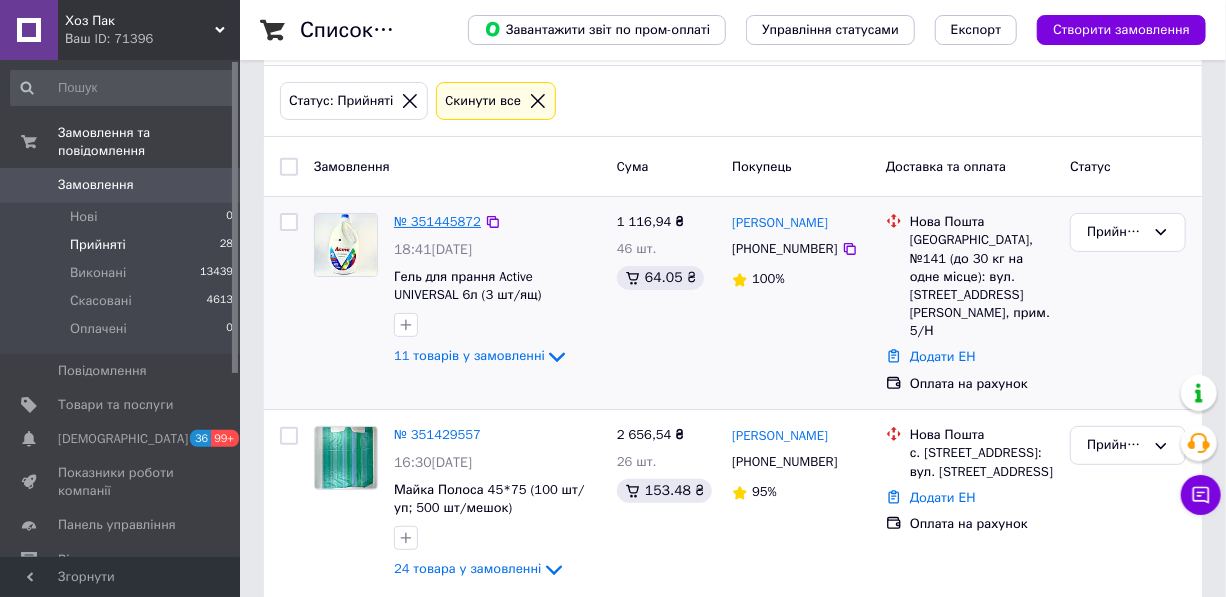 click on "№ 351445872" at bounding box center (437, 221) 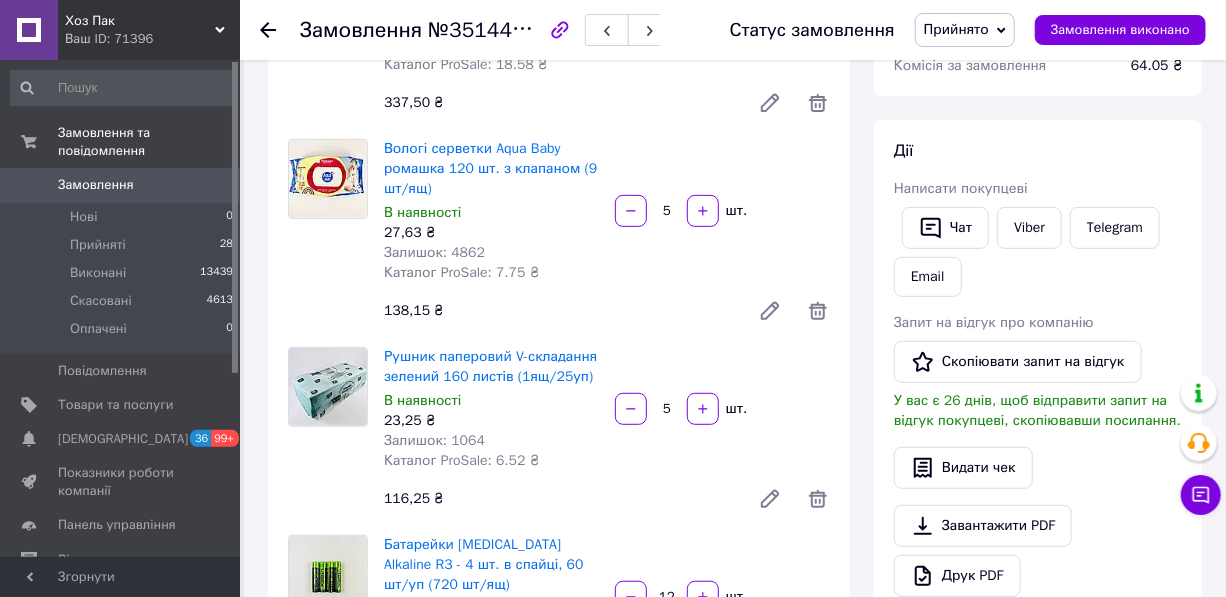 scroll, scrollTop: 0, scrollLeft: 0, axis: both 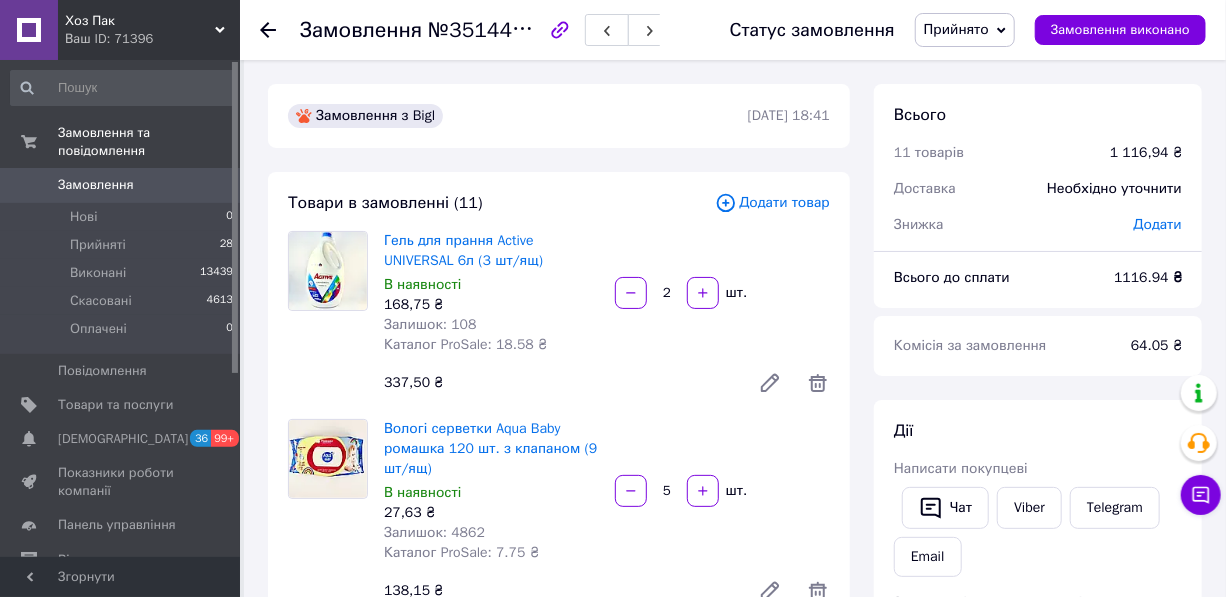 click 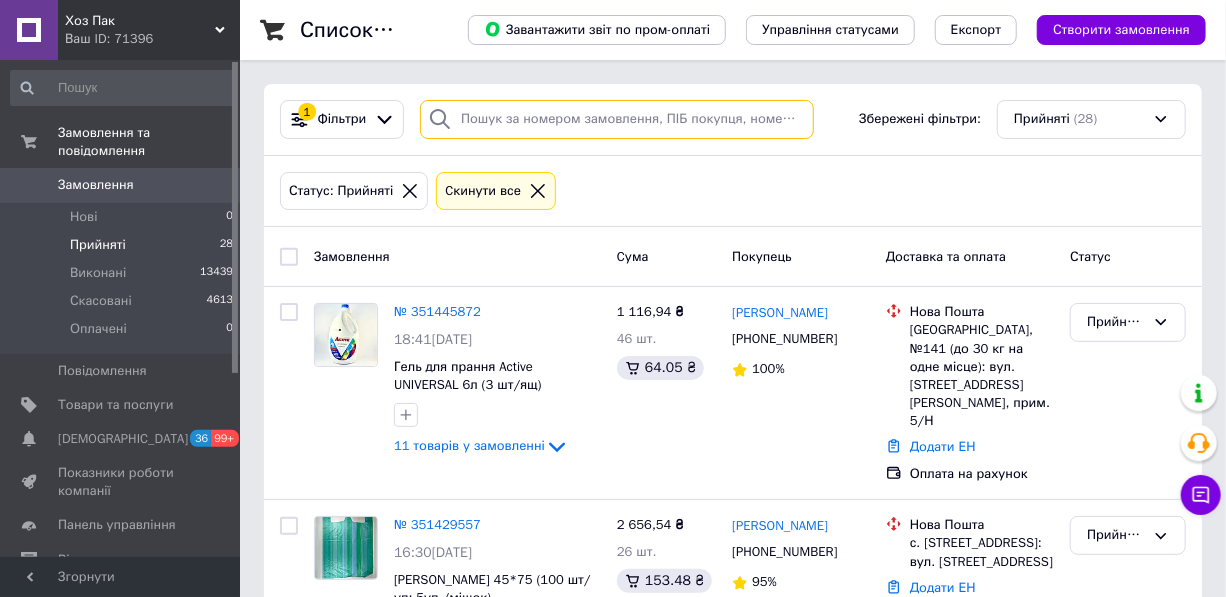 drag, startPoint x: 533, startPoint y: 110, endPoint x: 532, endPoint y: 122, distance: 12.0415945 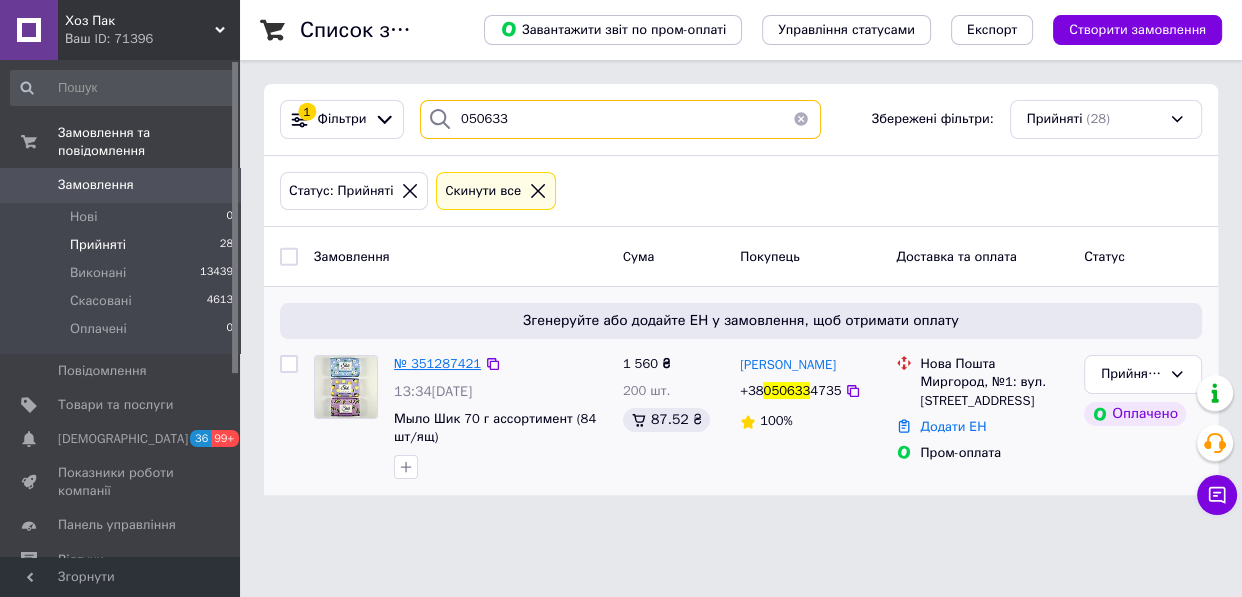 type on "050633" 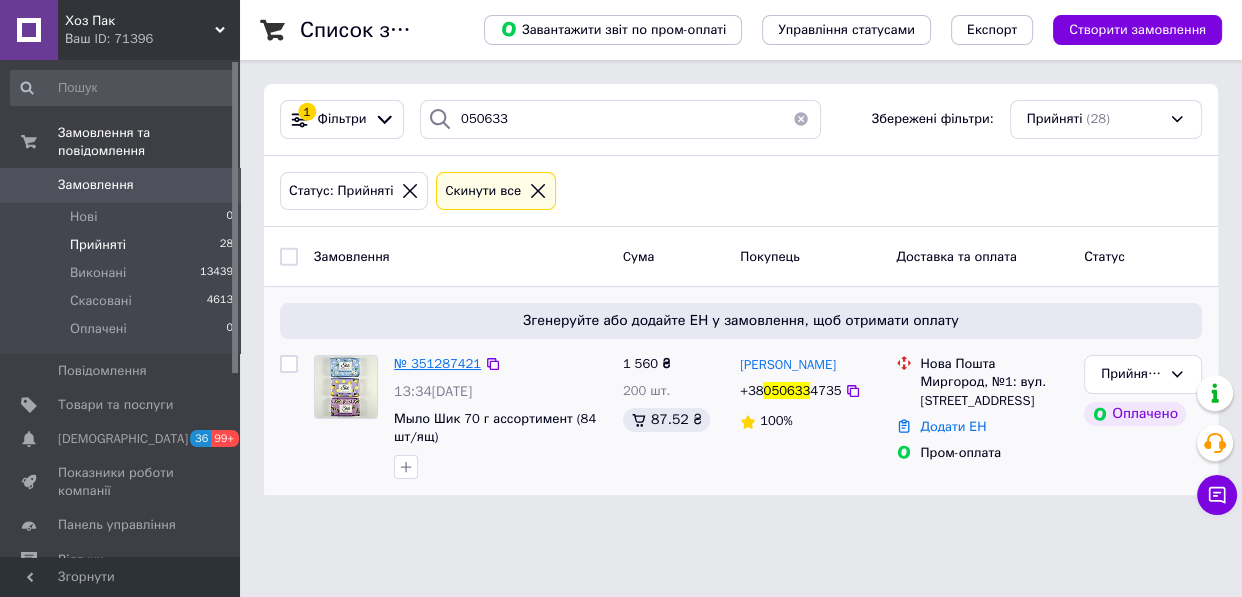 click on "№ 351287421" at bounding box center [437, 363] 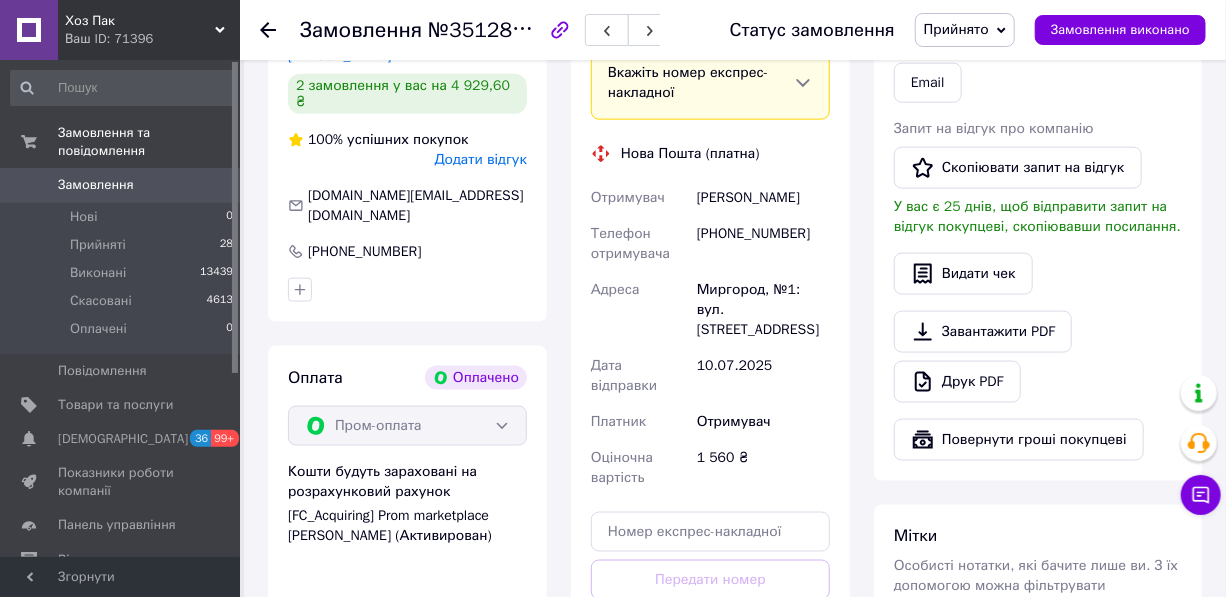 scroll, scrollTop: 1272, scrollLeft: 0, axis: vertical 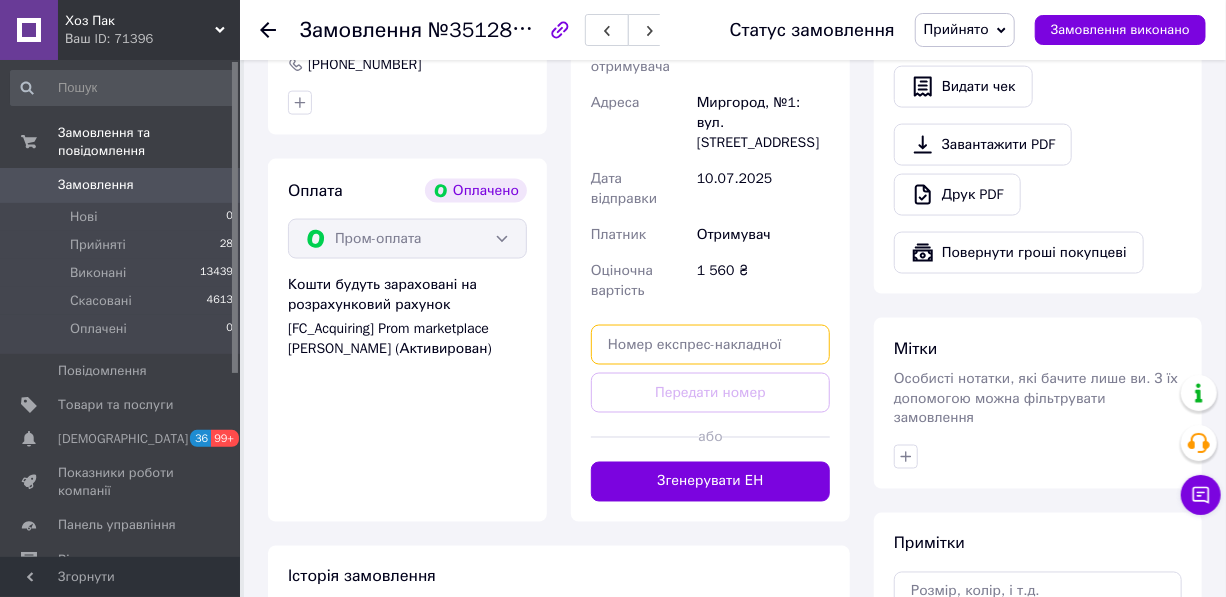click at bounding box center (710, 345) 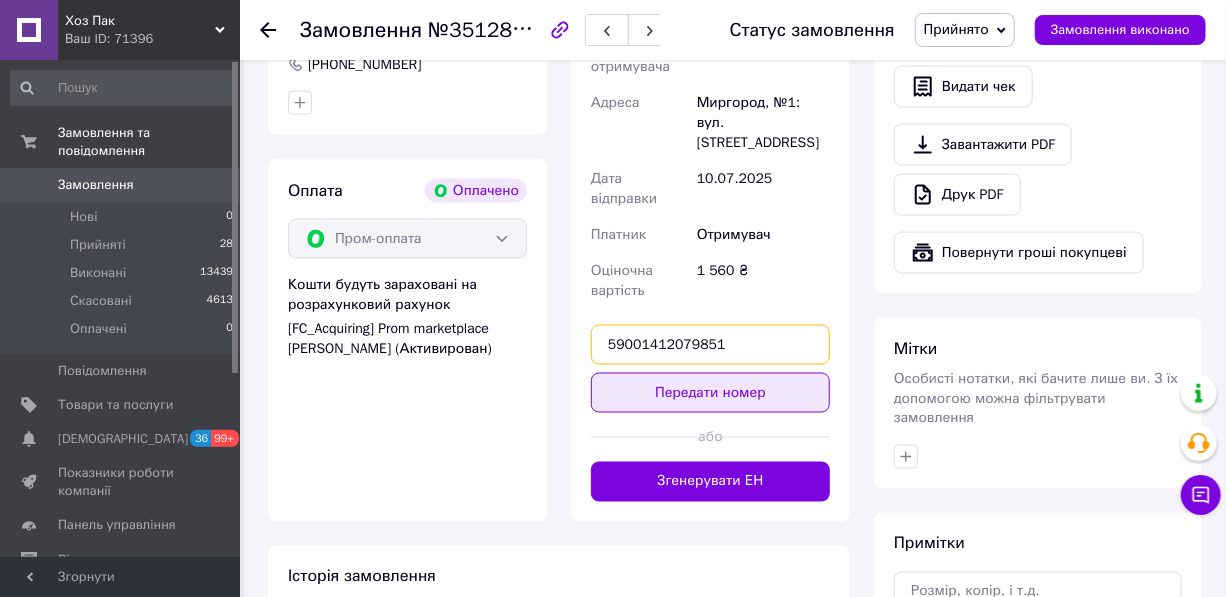 type on "59001412079851" 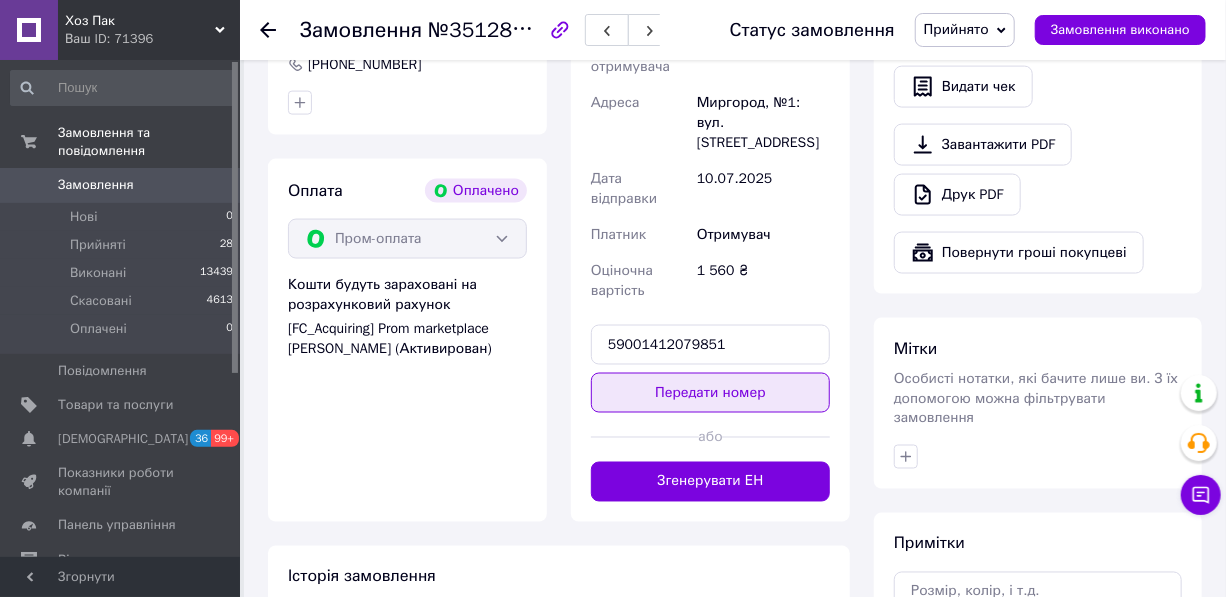 click on "Передати номер" at bounding box center [710, 393] 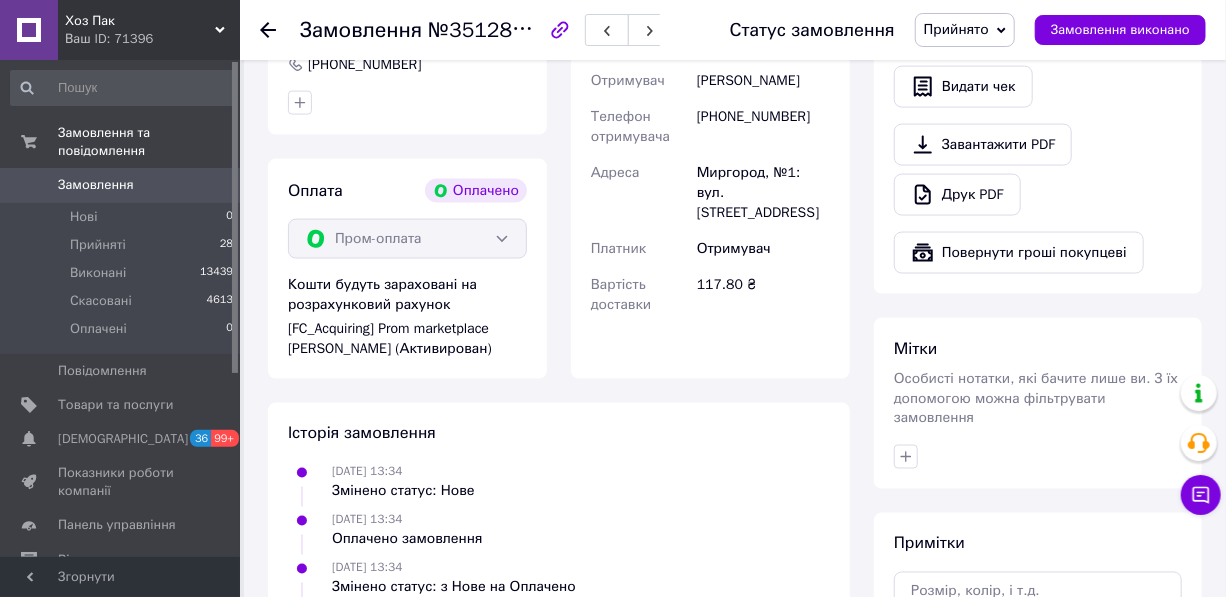 click 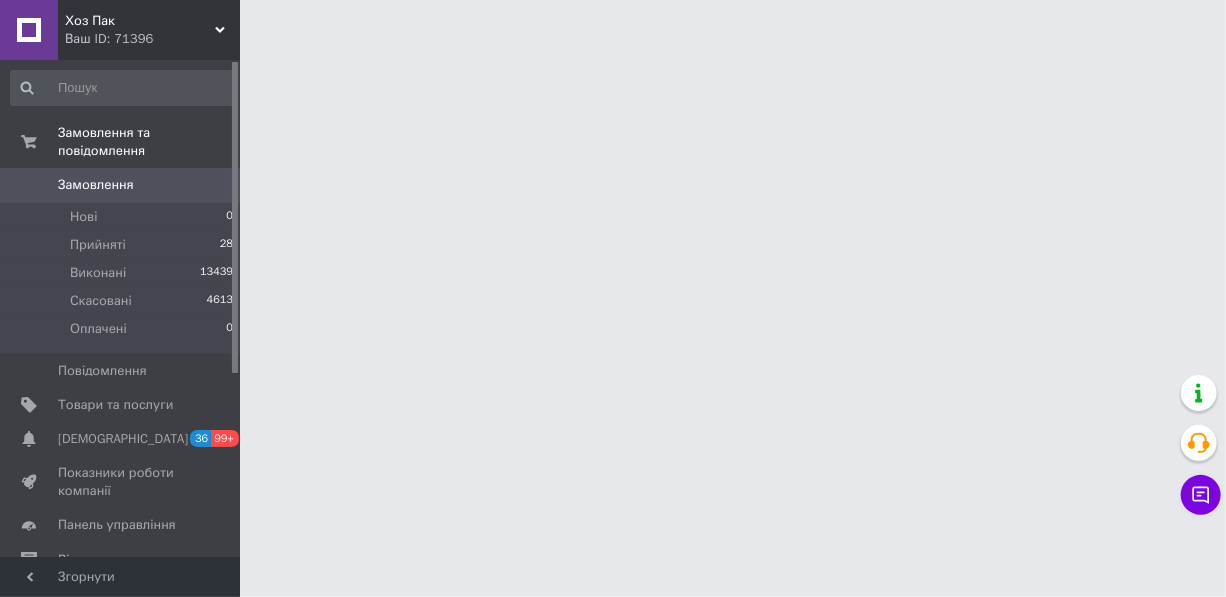 scroll, scrollTop: 0, scrollLeft: 0, axis: both 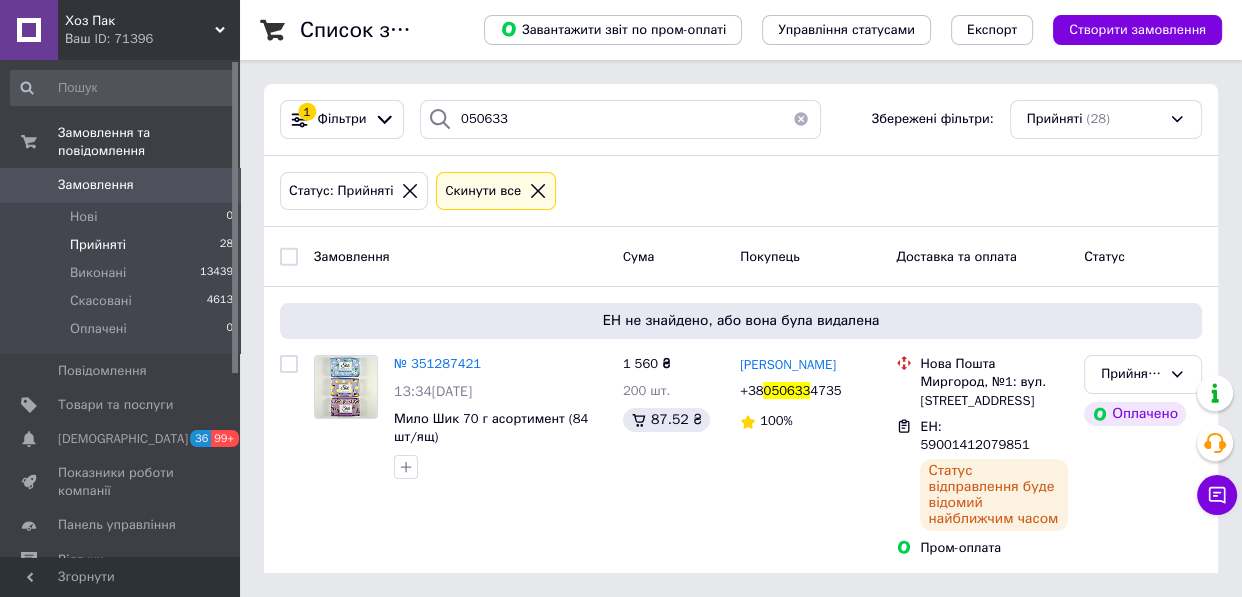 click on "Прийняті" at bounding box center (98, 245) 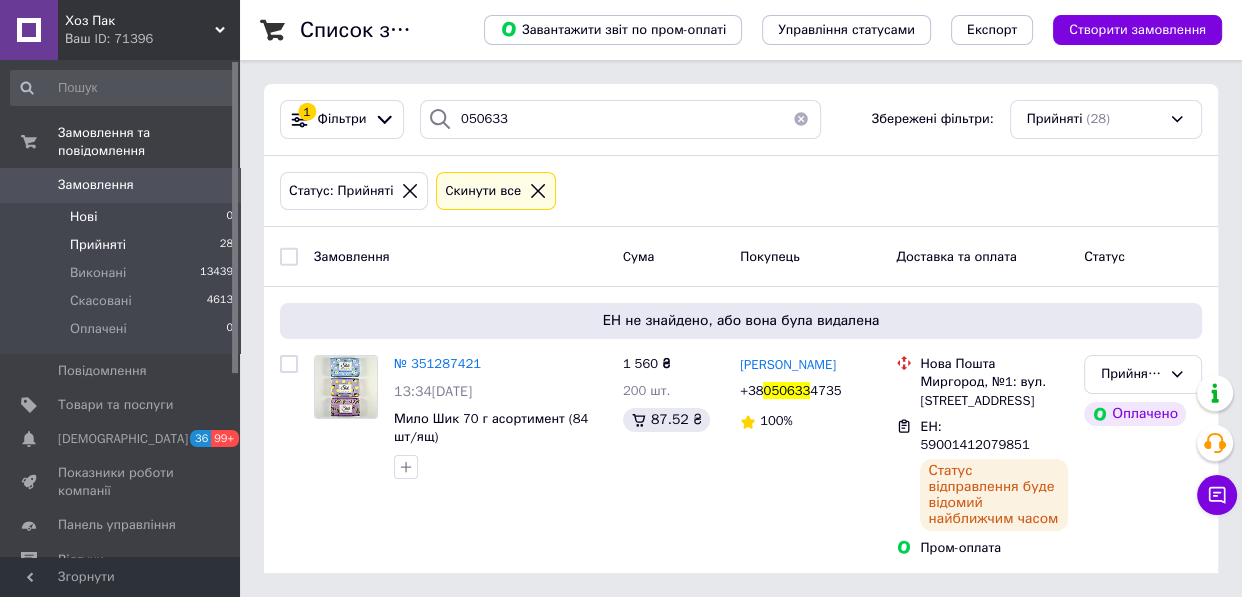click on "Нові 0" at bounding box center [122, 217] 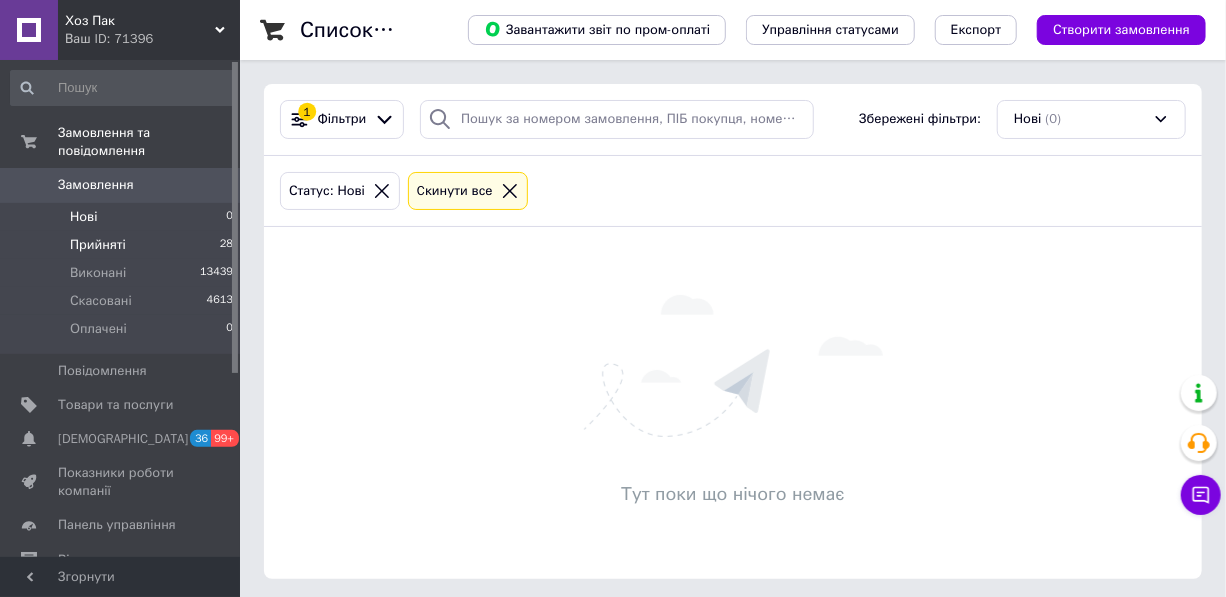 click on "Прийняті" at bounding box center [98, 245] 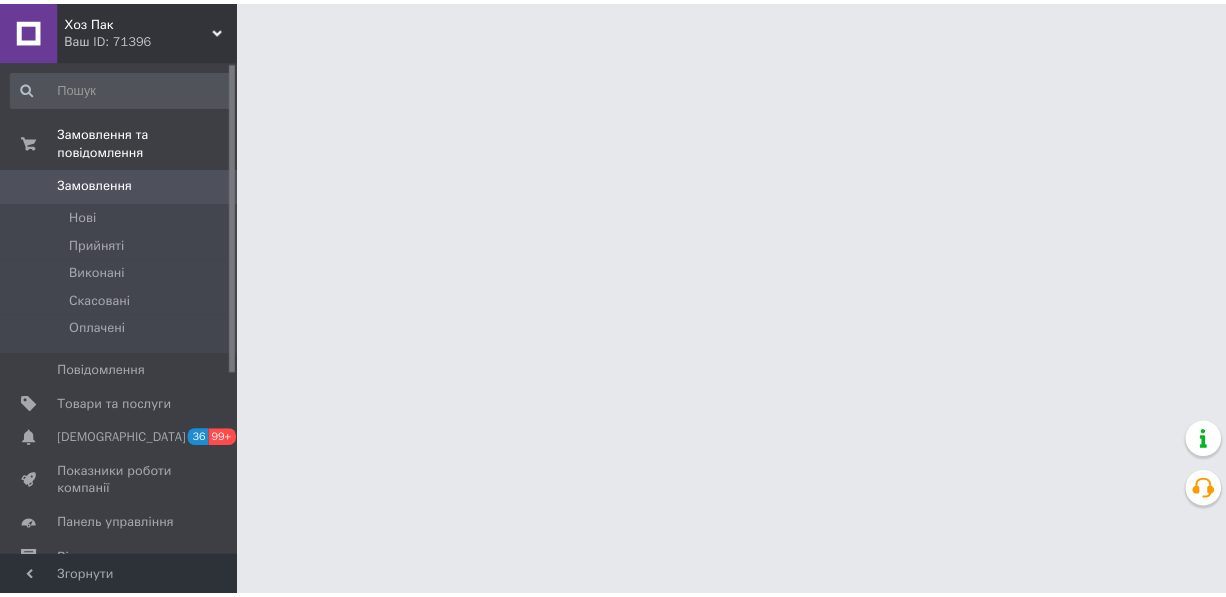 scroll, scrollTop: 0, scrollLeft: 0, axis: both 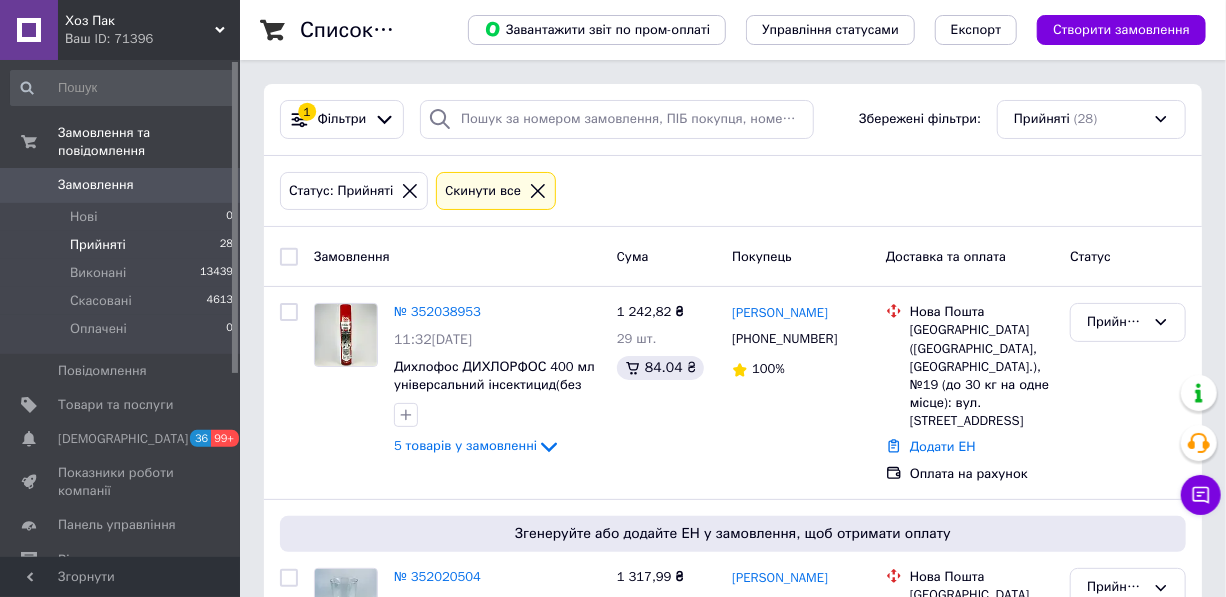click on "Замовлення" at bounding box center (96, 185) 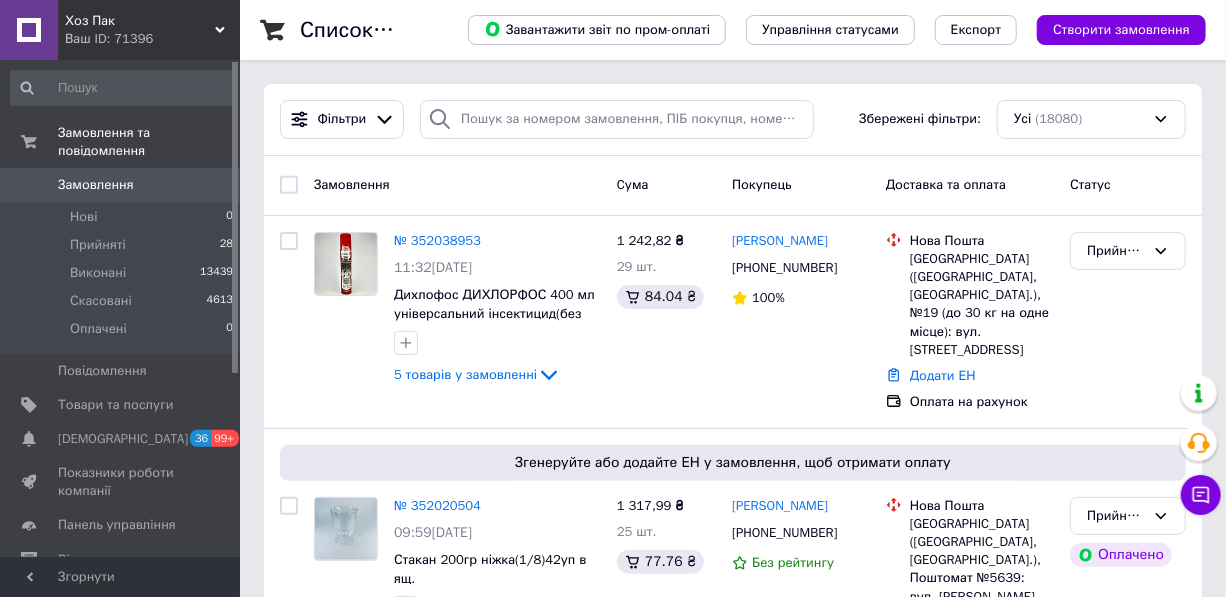 click on "Замовлення" at bounding box center [96, 185] 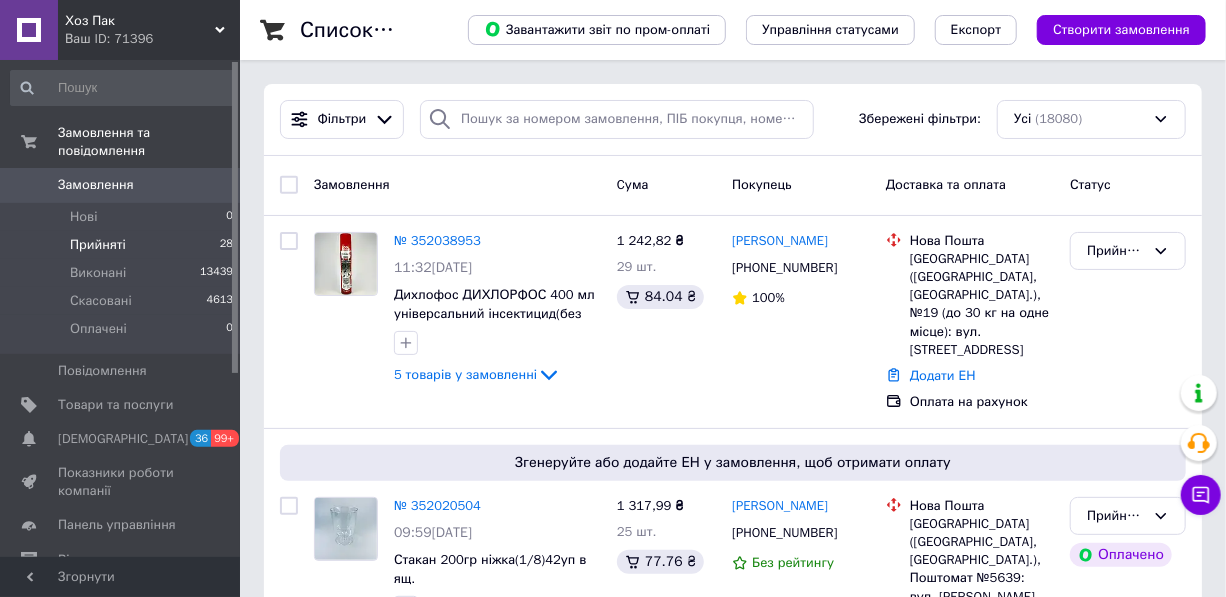 click on "Прийняті" at bounding box center [98, 245] 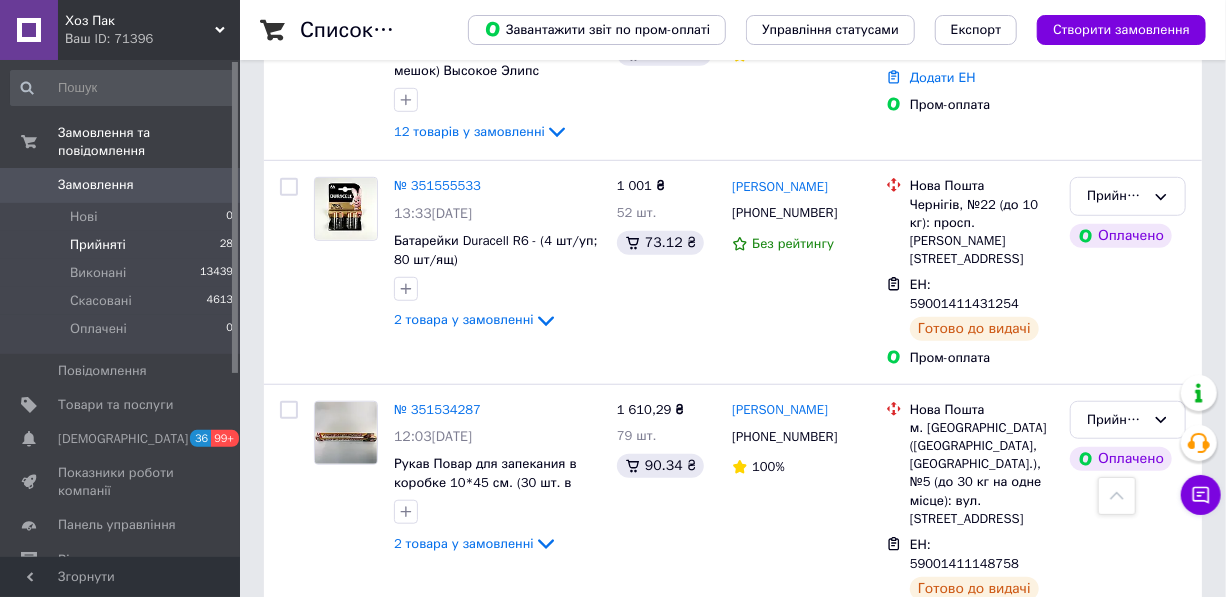 scroll, scrollTop: 3870, scrollLeft: 0, axis: vertical 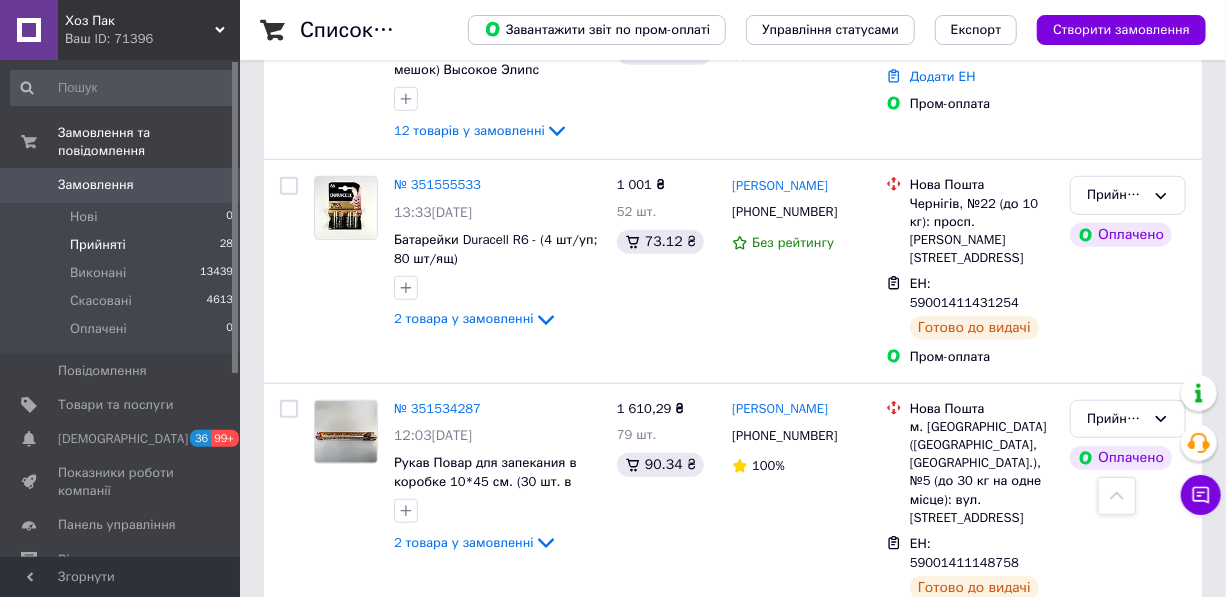 click on "2" at bounding box center [327, 1057] 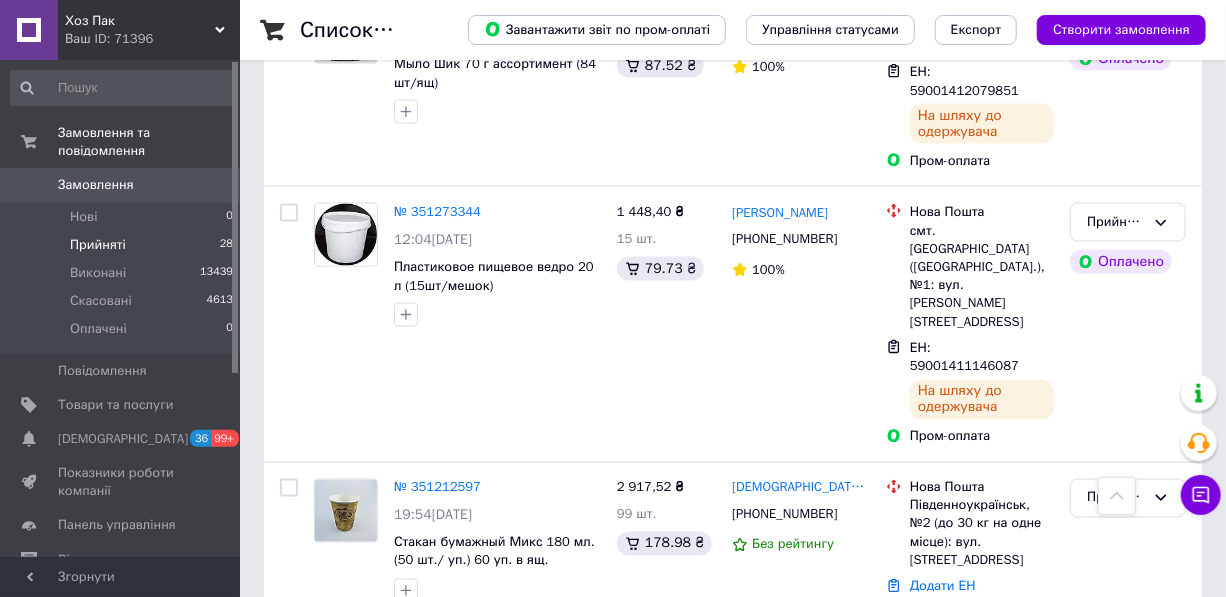 scroll, scrollTop: 1306, scrollLeft: 0, axis: vertical 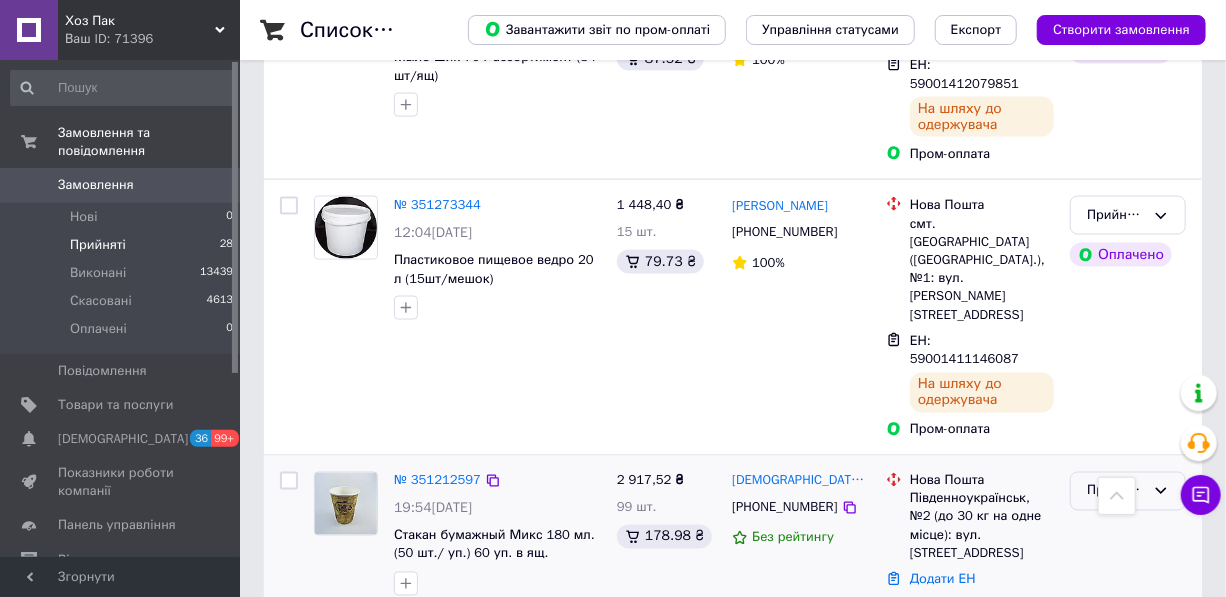 click on "Прийнято" at bounding box center [1116, 491] 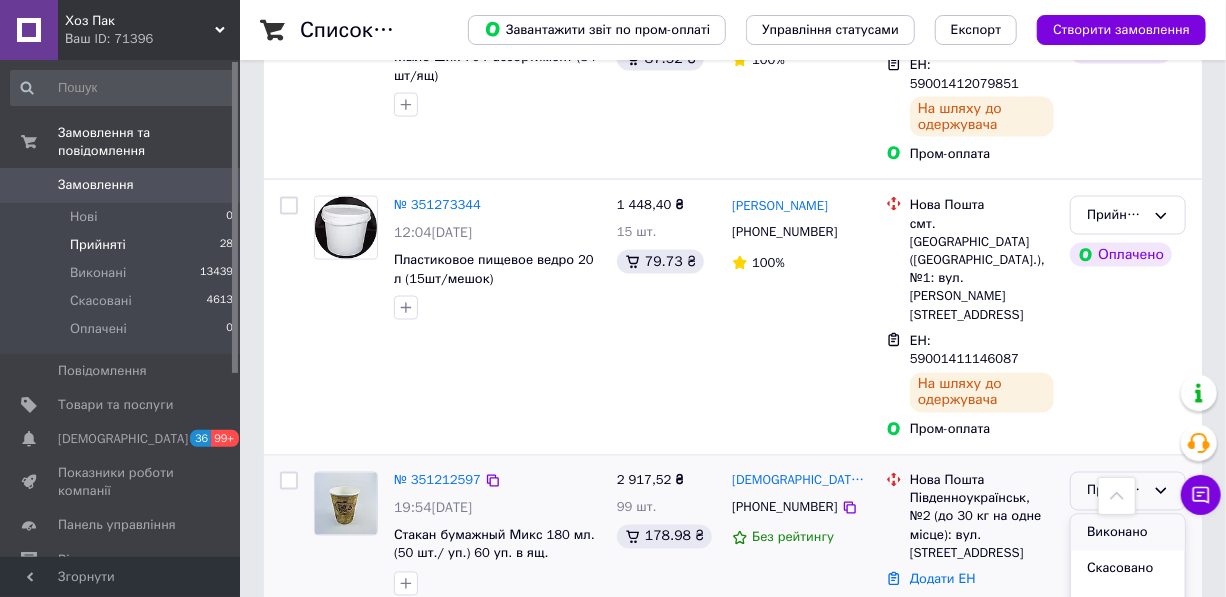 click on "Виконано" at bounding box center (1128, 533) 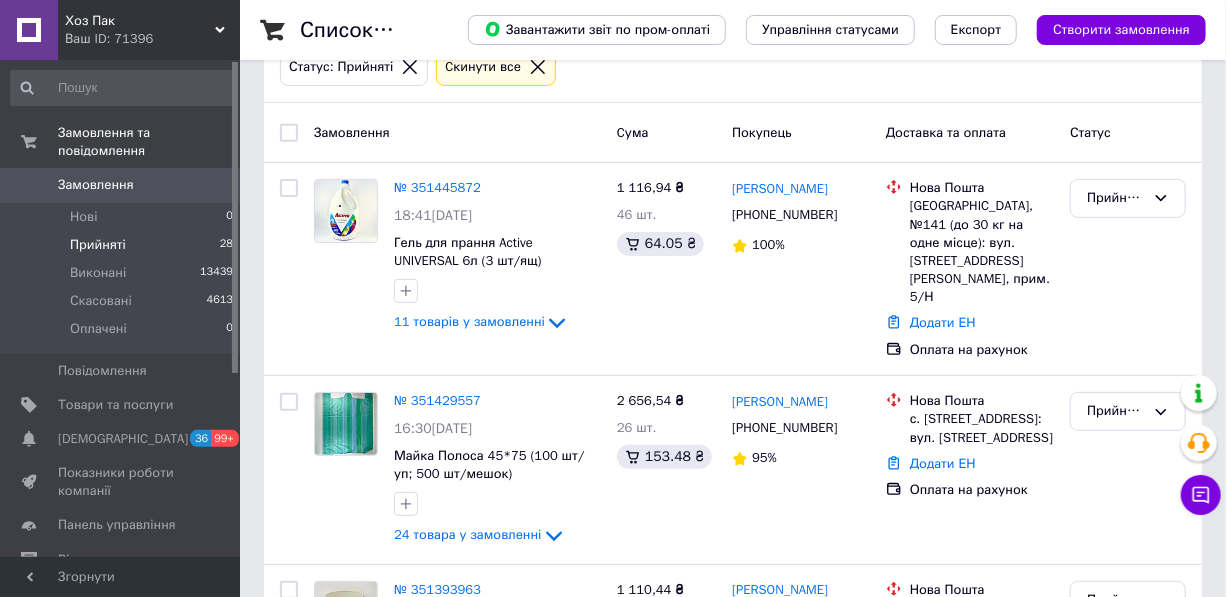 scroll, scrollTop: 33, scrollLeft: 0, axis: vertical 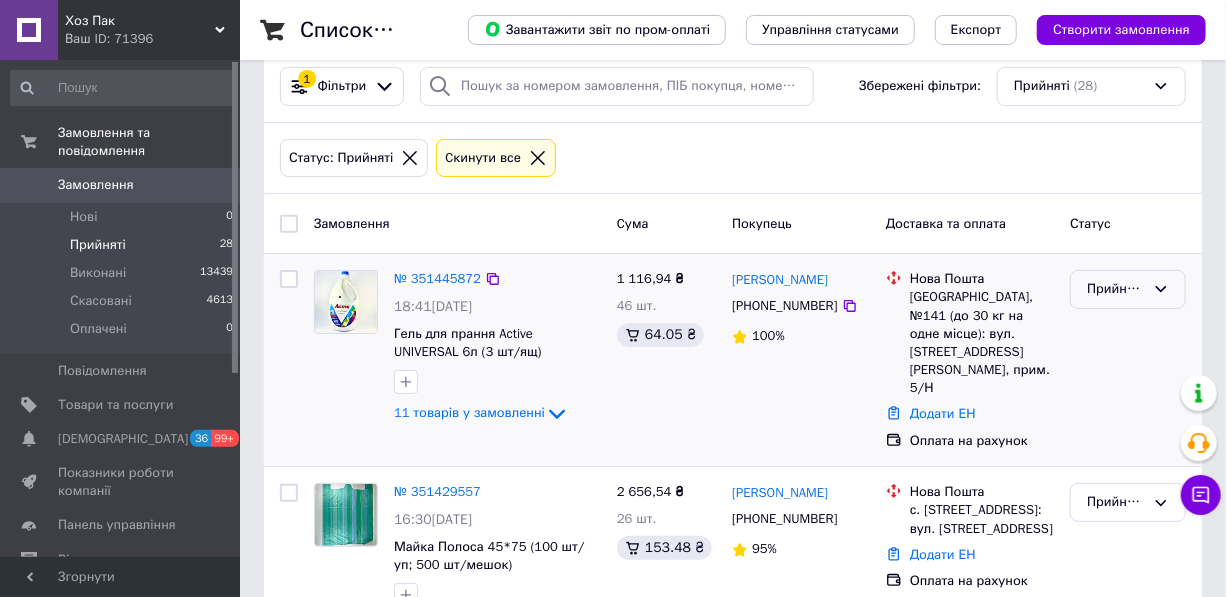 click on "Прийнято" at bounding box center (1128, 289) 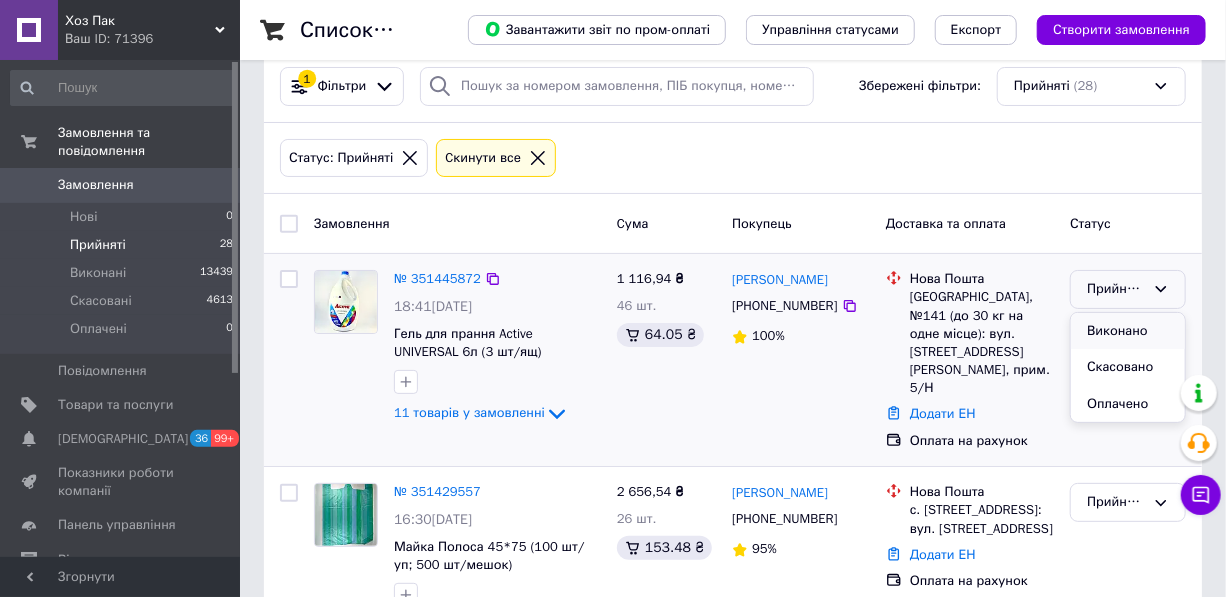 click on "Виконано" at bounding box center [1128, 331] 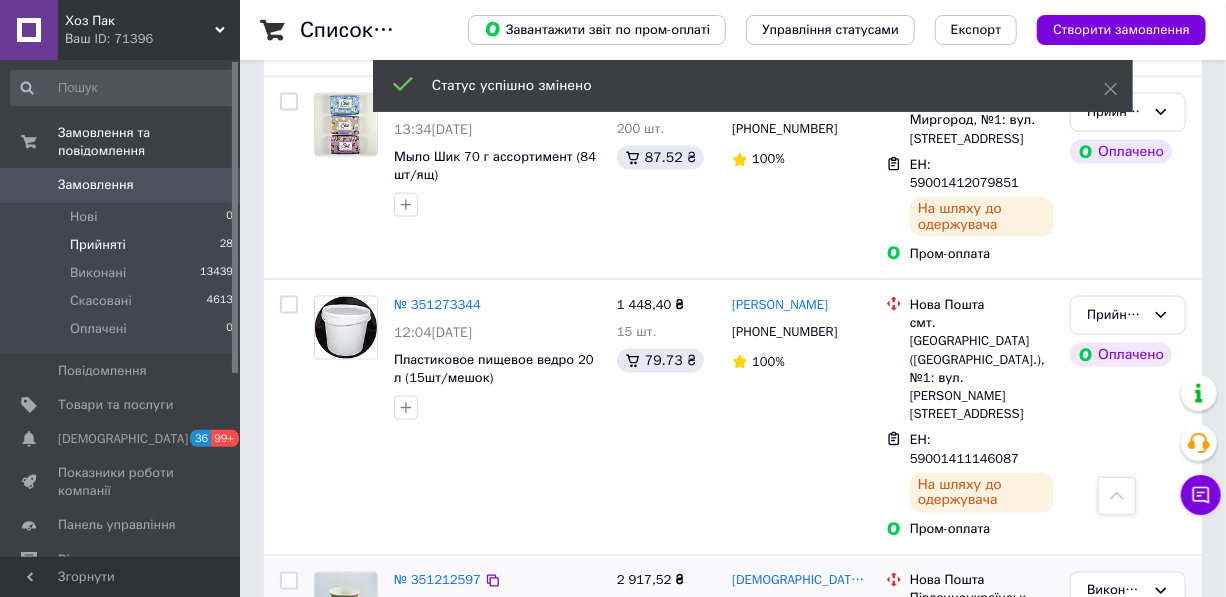 scroll, scrollTop: 1306, scrollLeft: 0, axis: vertical 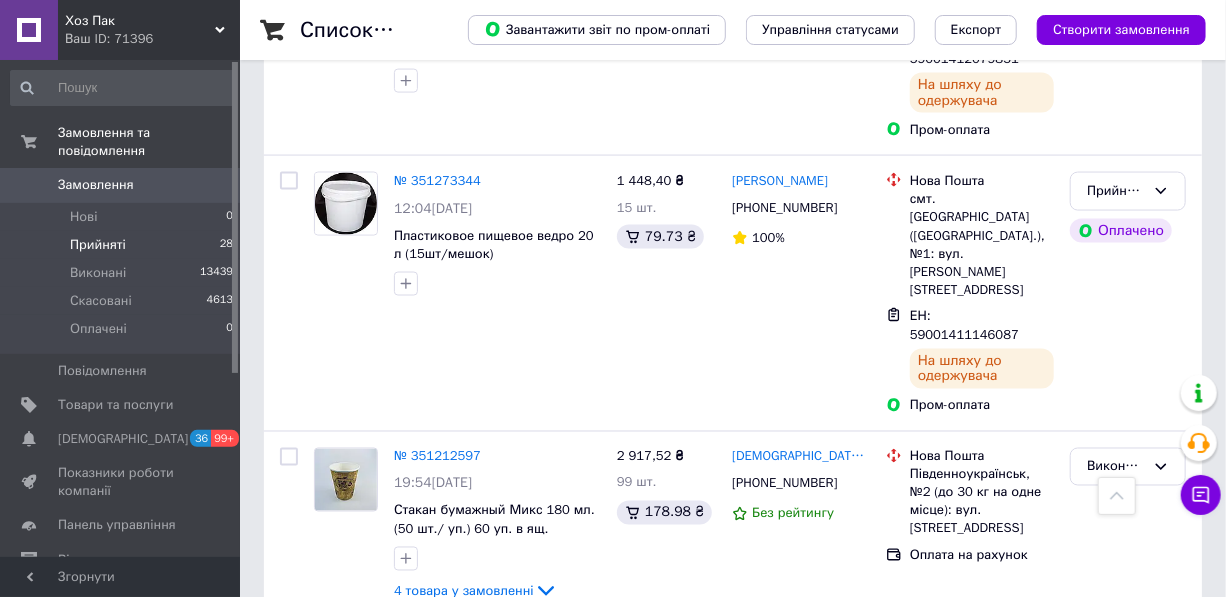 click on "1" at bounding box center [404, 664] 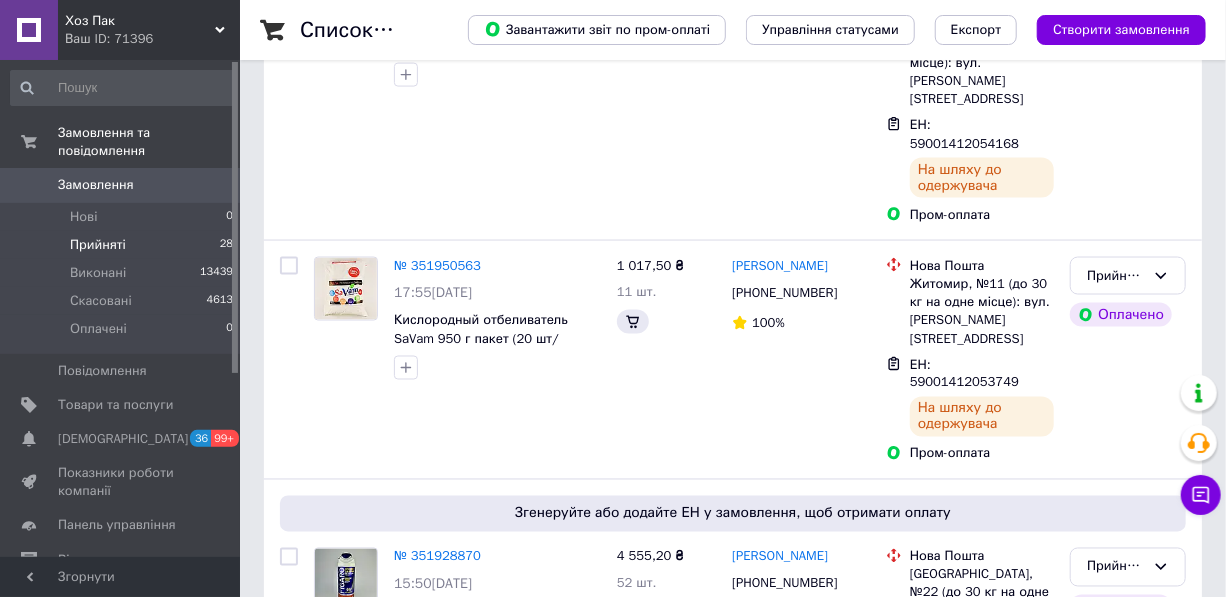 scroll, scrollTop: 0, scrollLeft: 0, axis: both 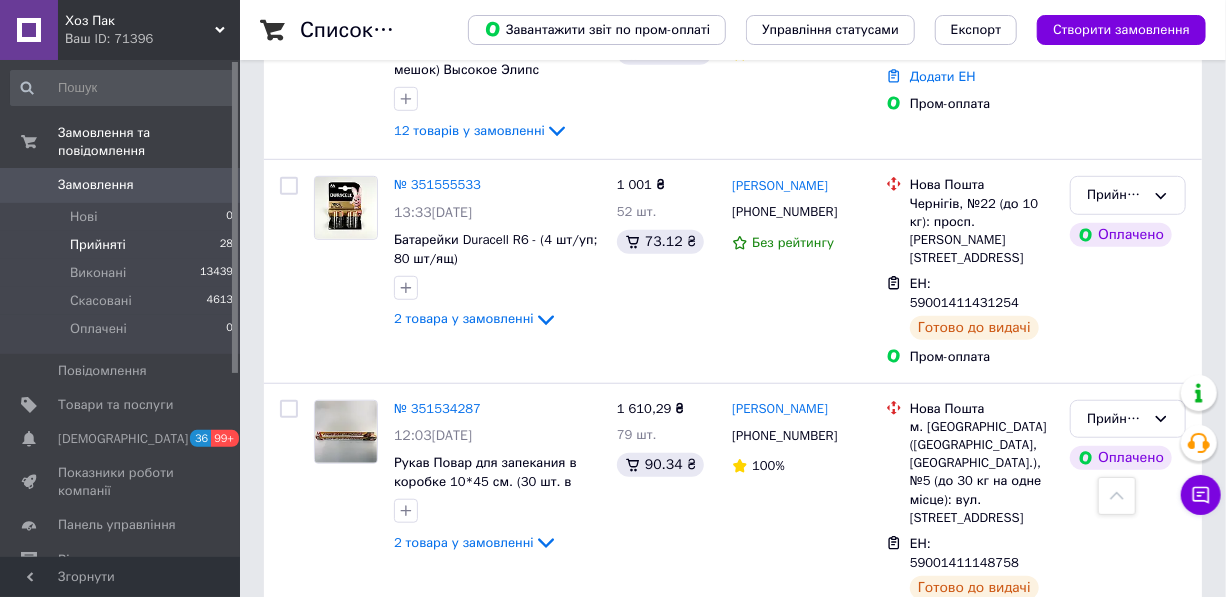 click on "Прийнято" at bounding box center [1116, 891] 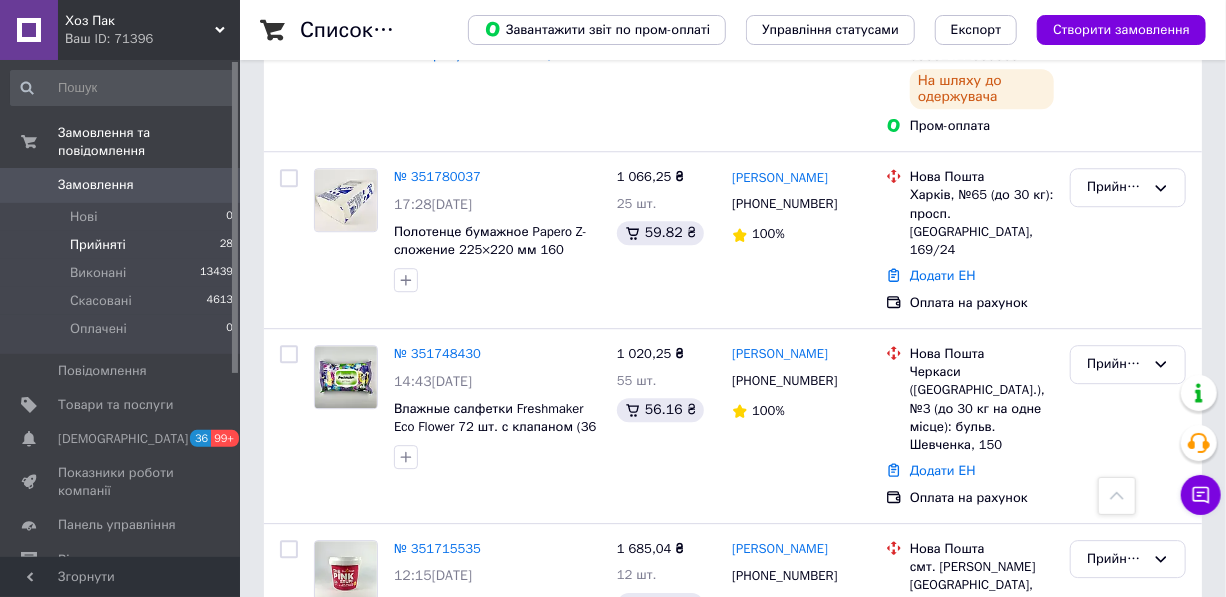 scroll, scrollTop: 2416, scrollLeft: 0, axis: vertical 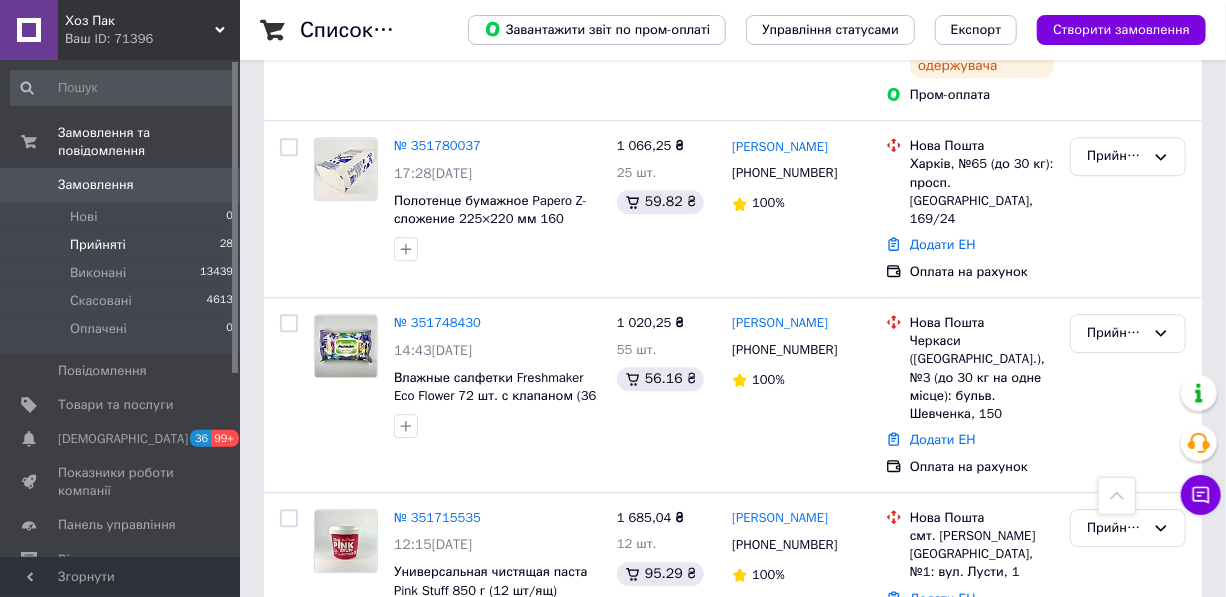click on "Прийнято" at bounding box center [1116, 686] 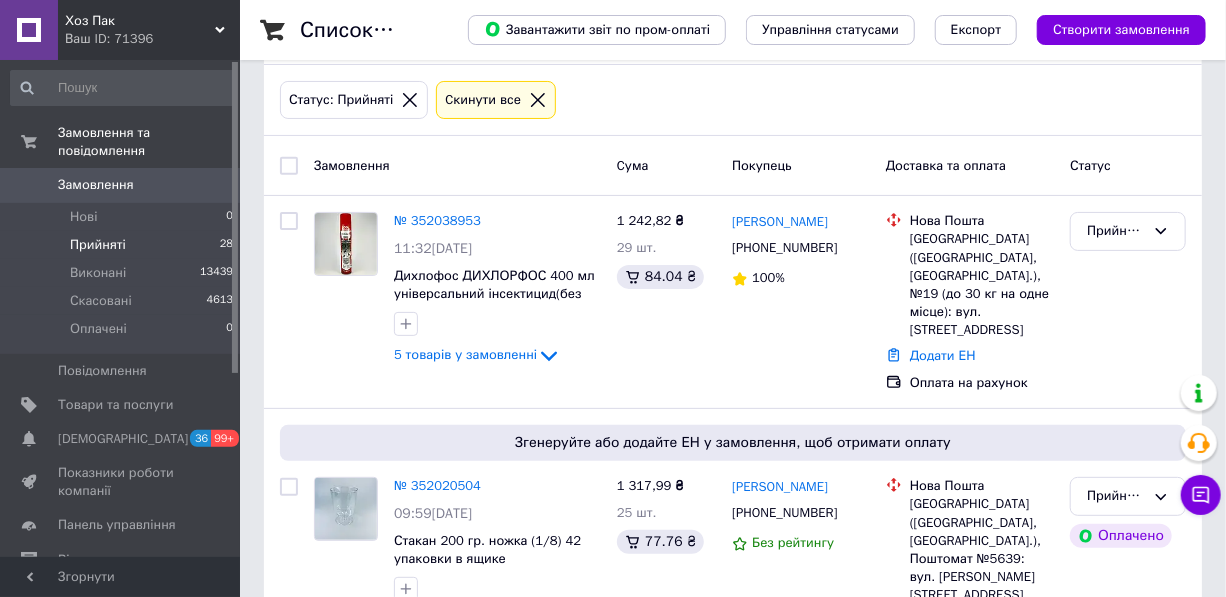 scroll, scrollTop: 90, scrollLeft: 0, axis: vertical 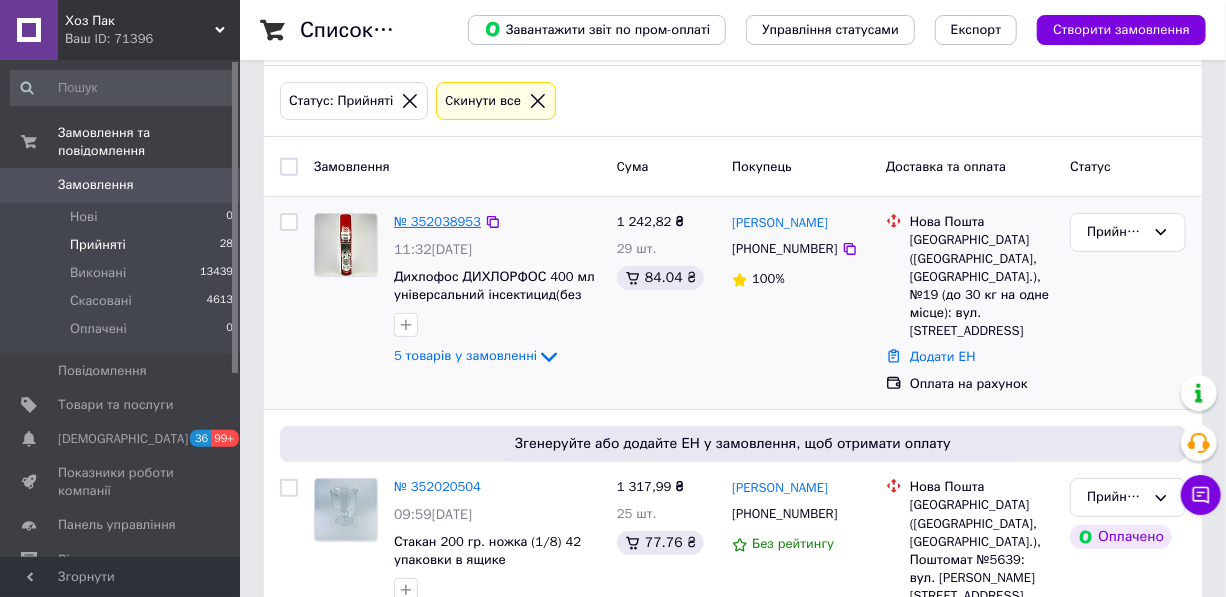 click on "№ 352038953" at bounding box center (437, 221) 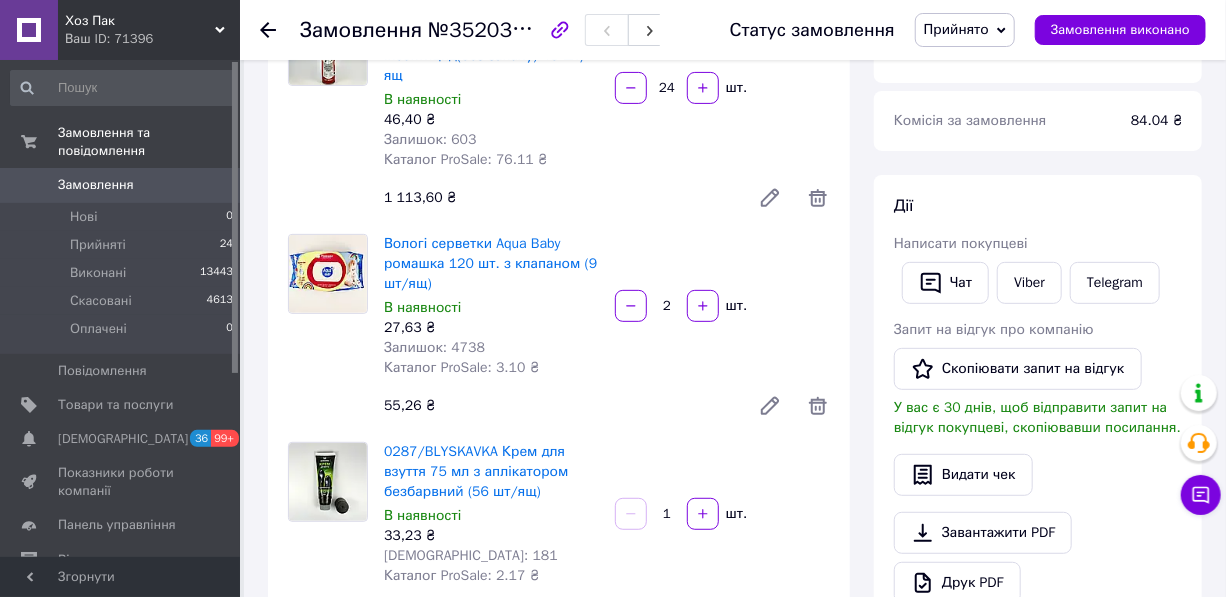scroll, scrollTop: 0, scrollLeft: 0, axis: both 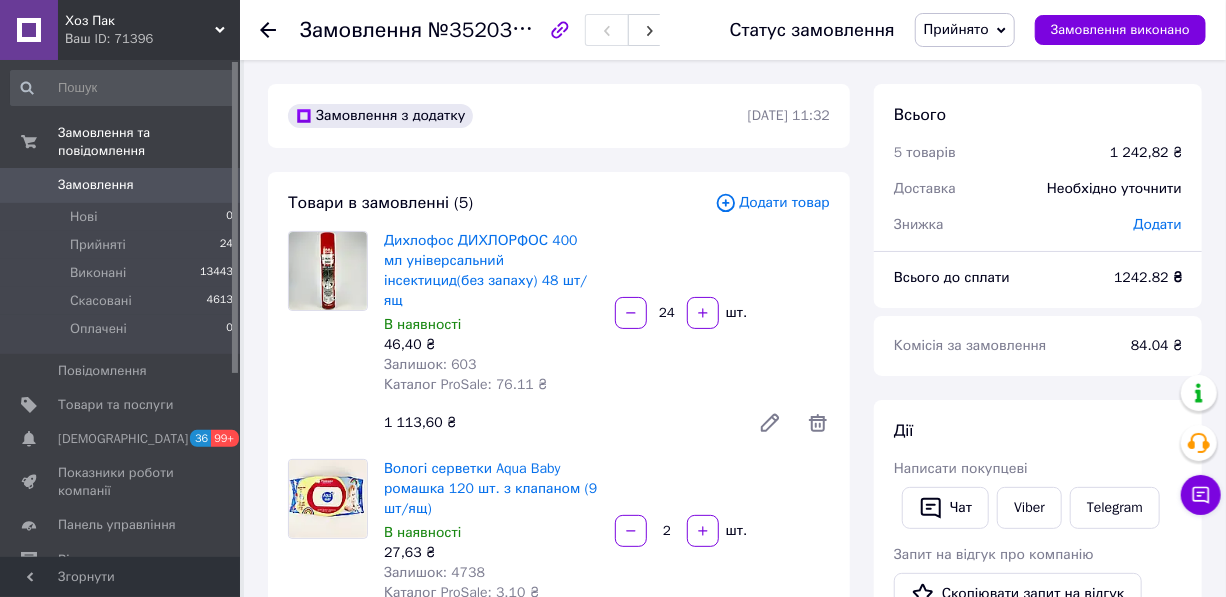 click on "Замовлення №352038953 Статус замовлення Прийнято Виконано Скасовано Оплачено Замовлення виконано" at bounding box center [733, 30] 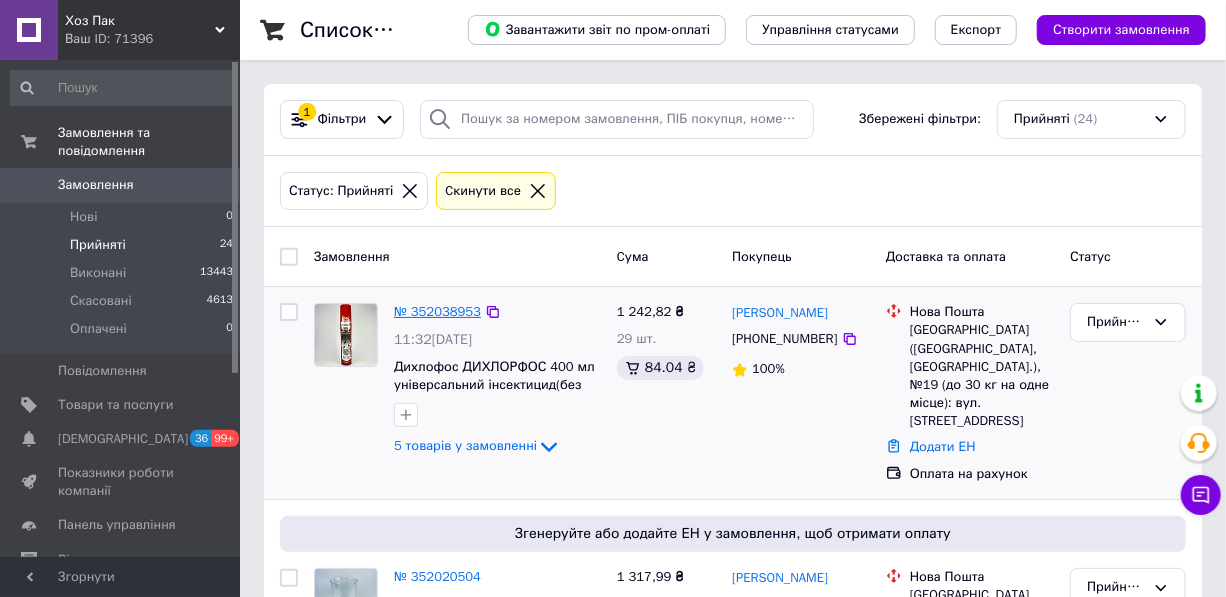 click on "№ 352038953" at bounding box center (437, 311) 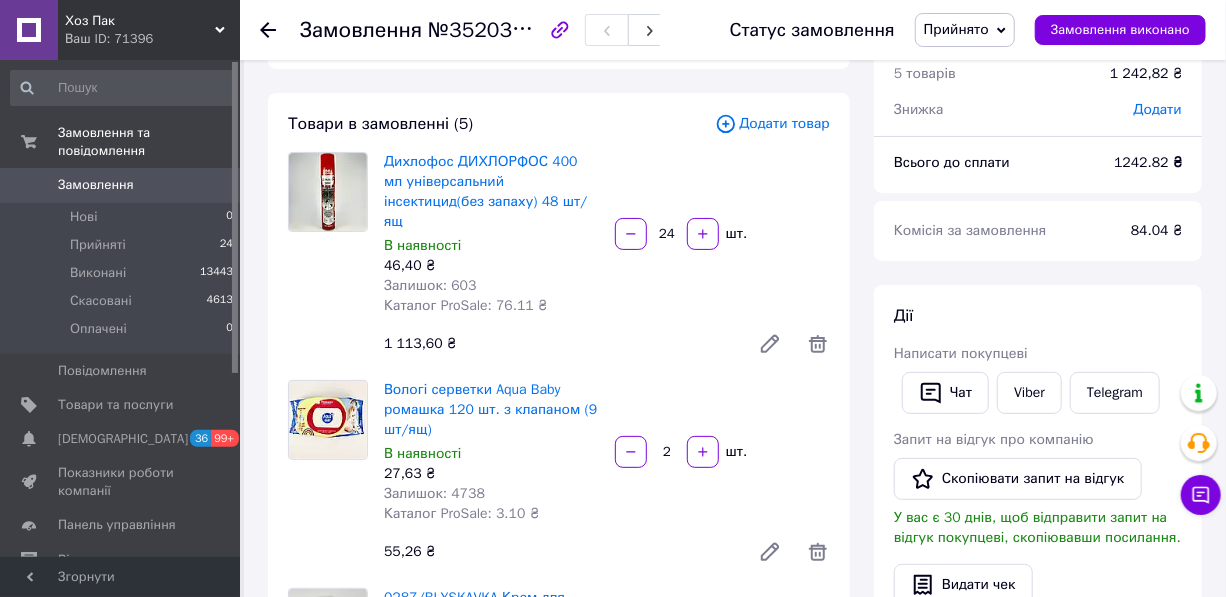 scroll, scrollTop: 90, scrollLeft: 0, axis: vertical 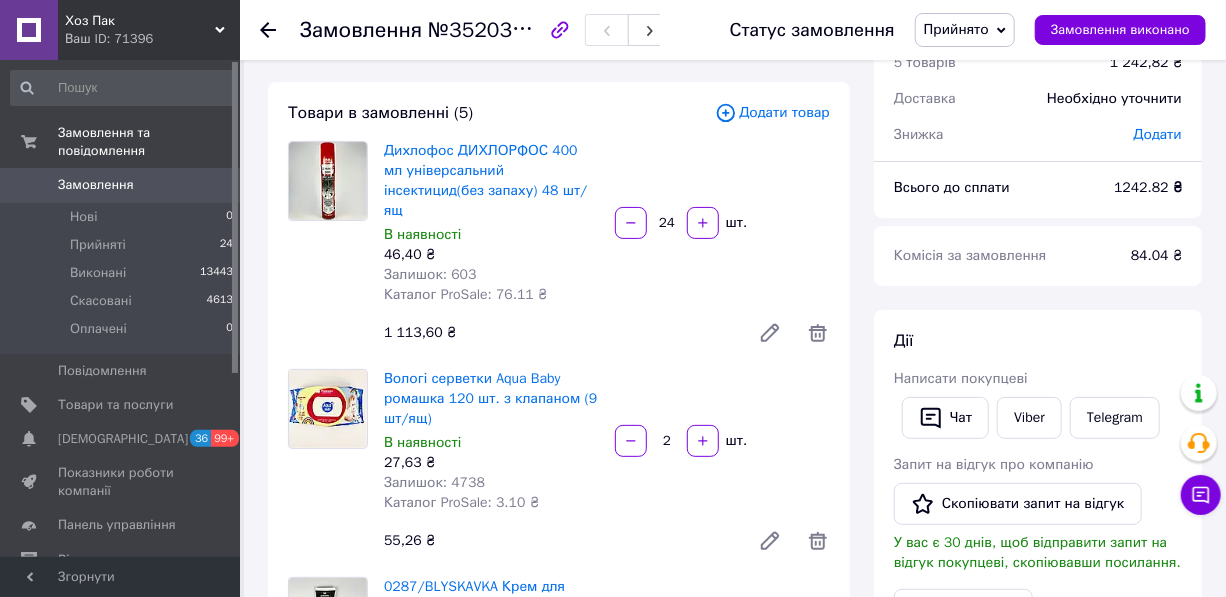 click on "0287/BLYSKAVKA Крем для взуття 75 мл з аплікатором безбарвний (56 шт/ящ) В наявності 33,23 ₴ Залишок: 181 Каталог ProSale: 2.17 ₴  1   шт. 33,23 ₴" at bounding box center [607, 673] 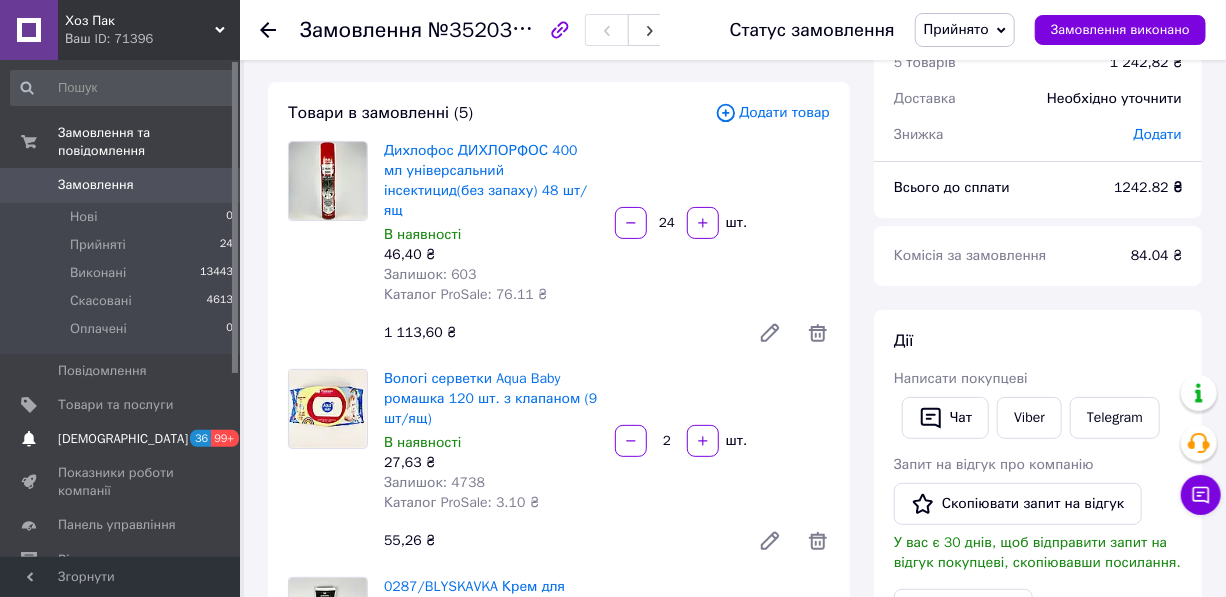 click on "[DEMOGRAPHIC_DATA]" at bounding box center [123, 439] 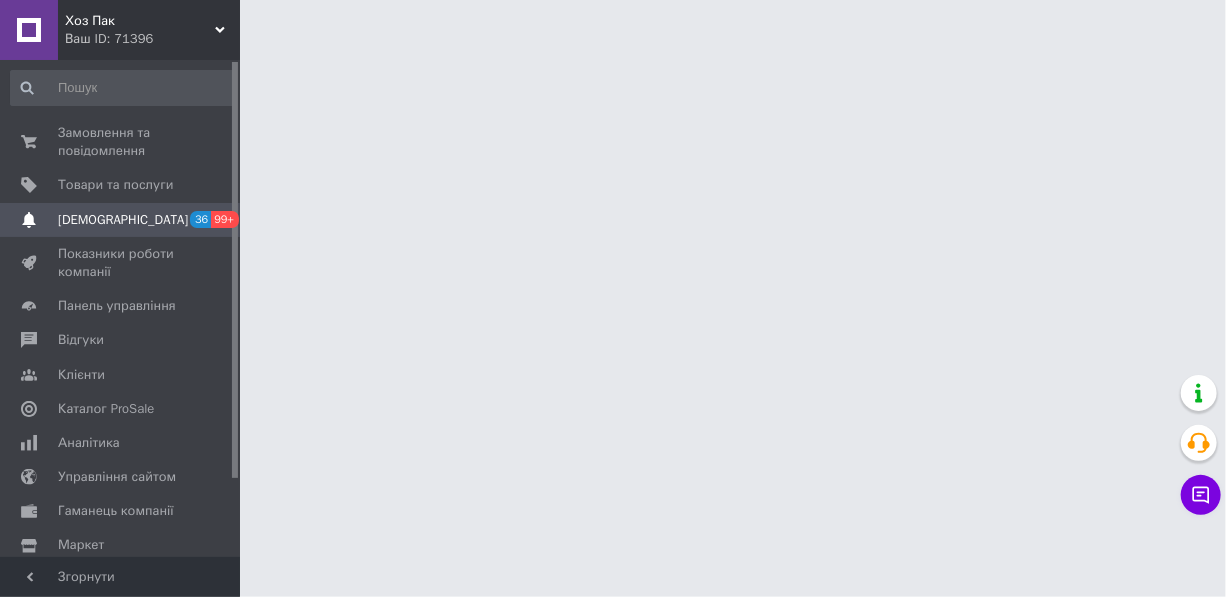 scroll, scrollTop: 0, scrollLeft: 0, axis: both 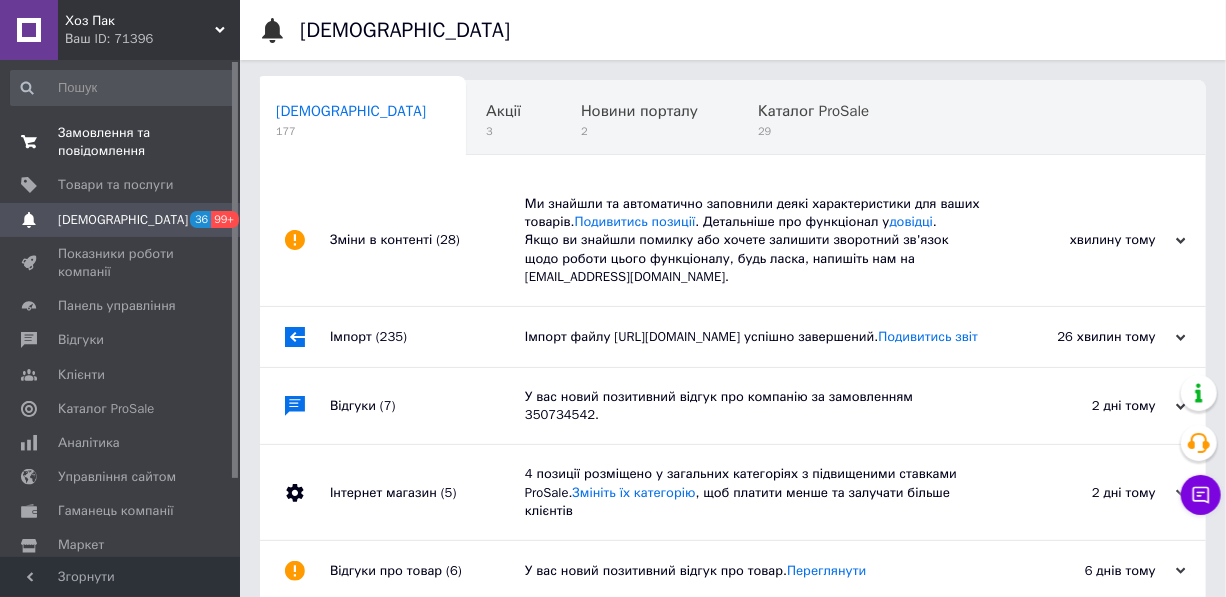 click on "Замовлення та повідомлення" at bounding box center [121, 142] 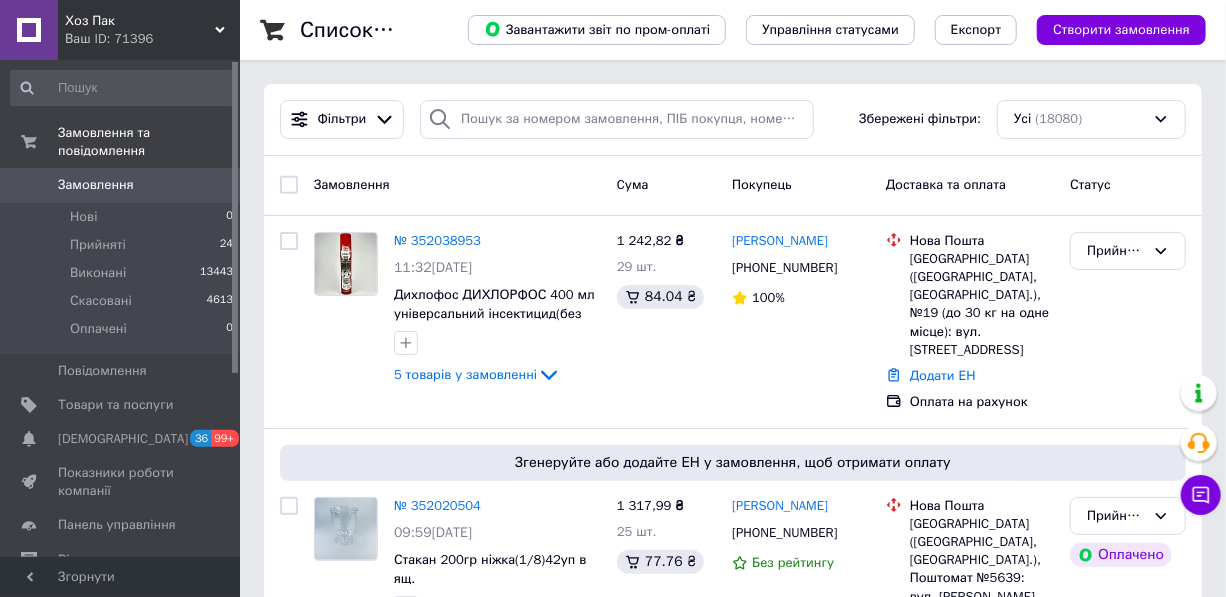 click on "Замовлення" at bounding box center [96, 185] 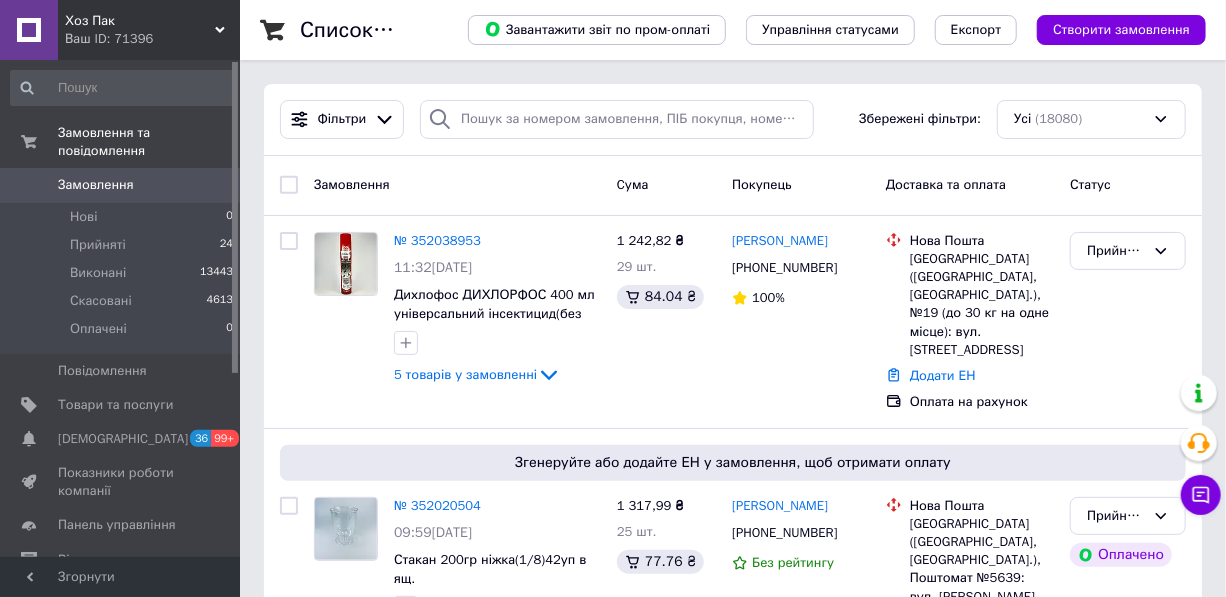 click on "Замовлення" at bounding box center [121, 185] 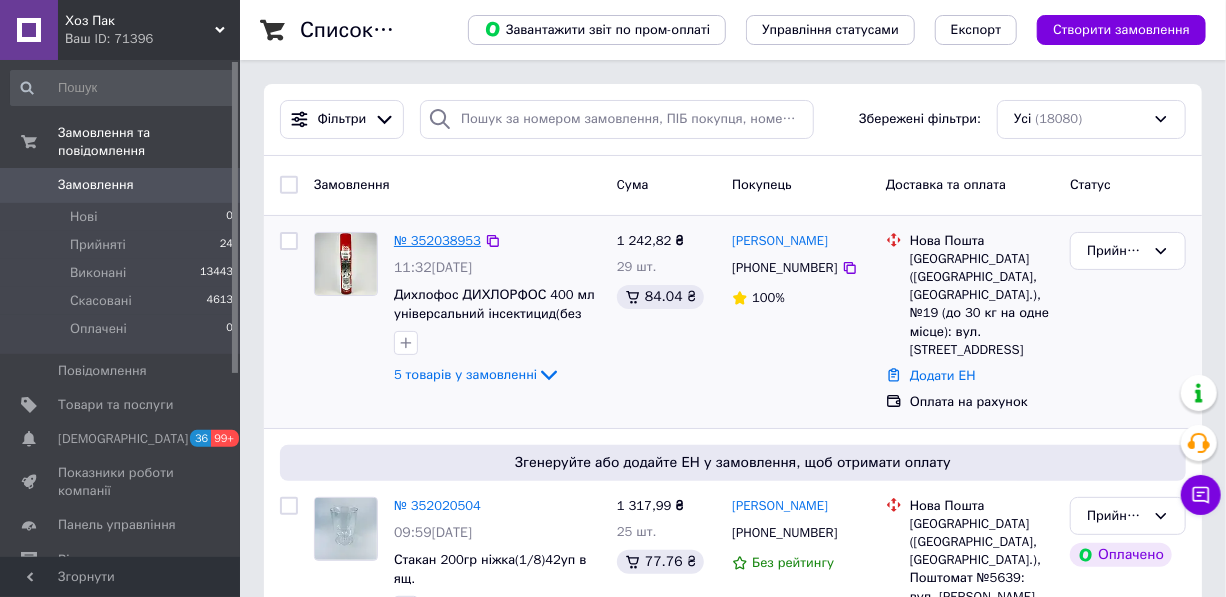 click on "№ 352038953" at bounding box center [437, 240] 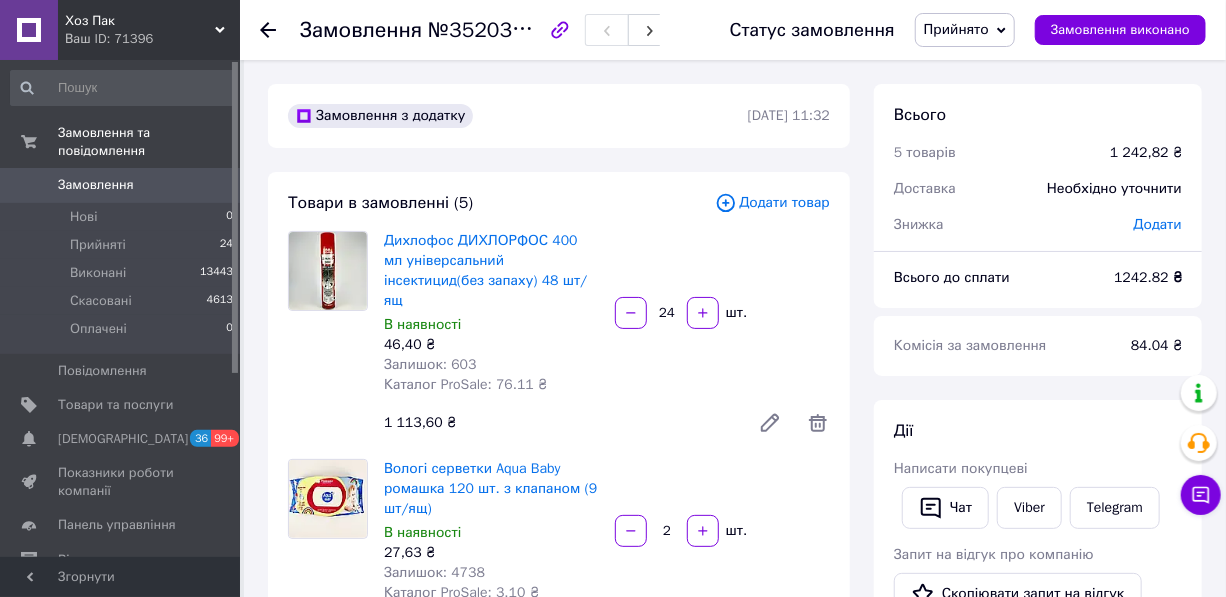 click on "Замовлення" at bounding box center (96, 185) 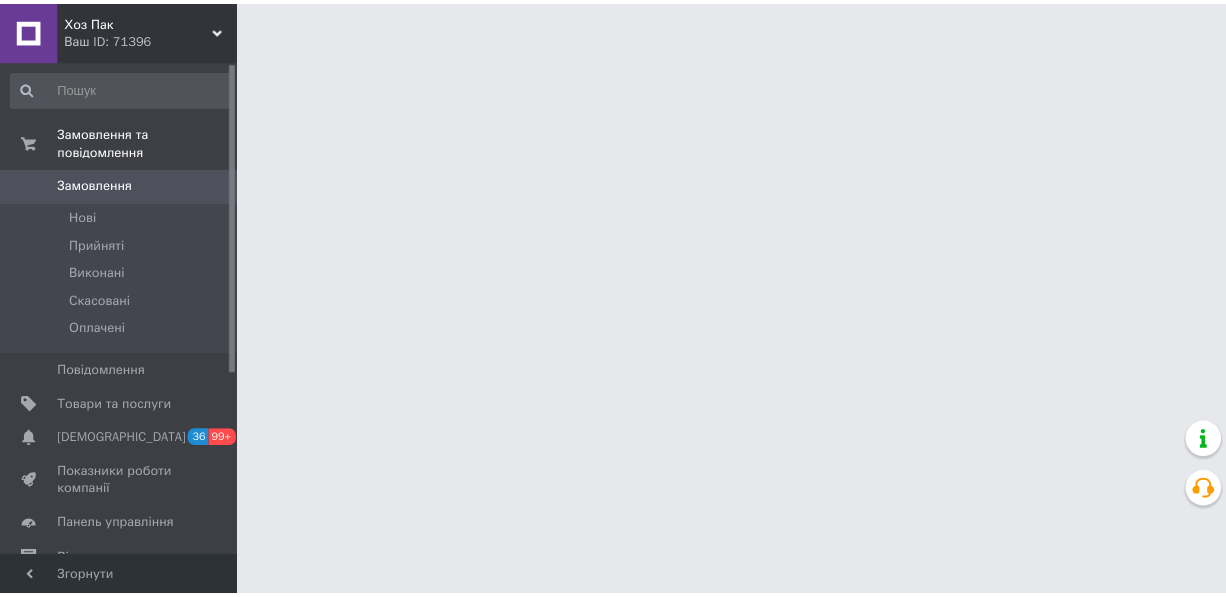 scroll, scrollTop: 0, scrollLeft: 0, axis: both 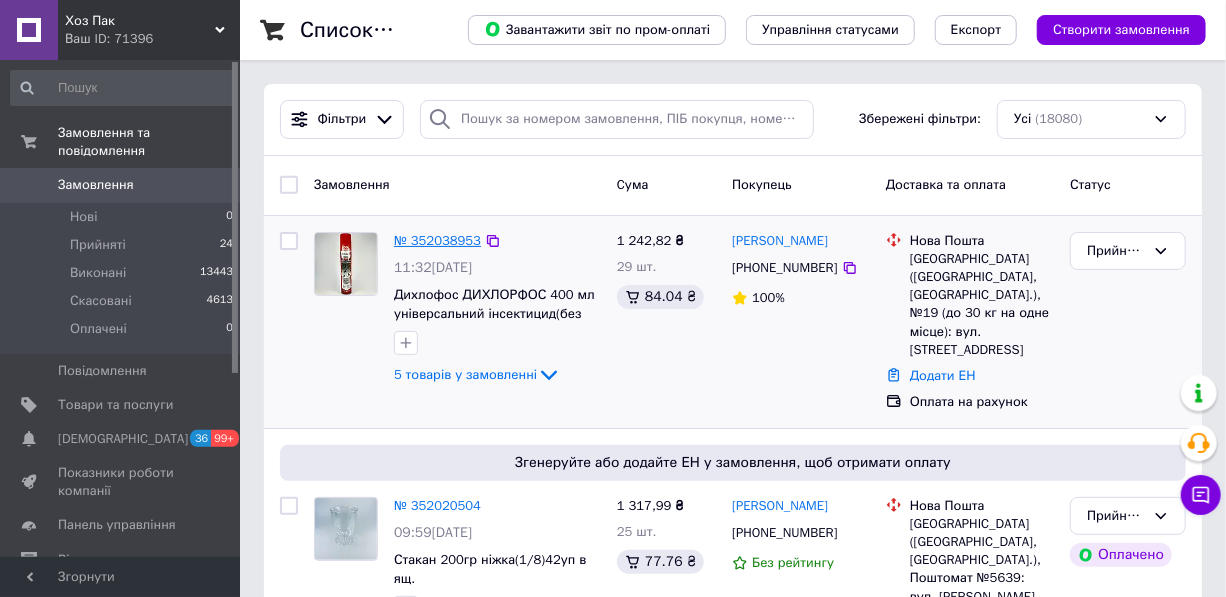 click on "№ 352038953" at bounding box center [437, 240] 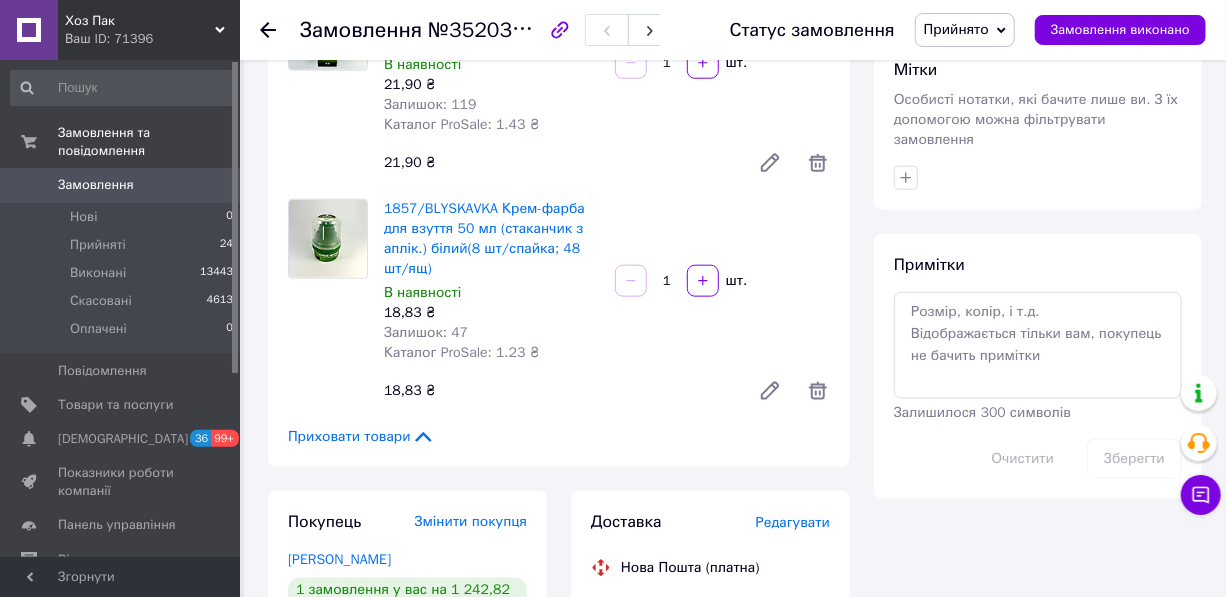 scroll, scrollTop: 909, scrollLeft: 0, axis: vertical 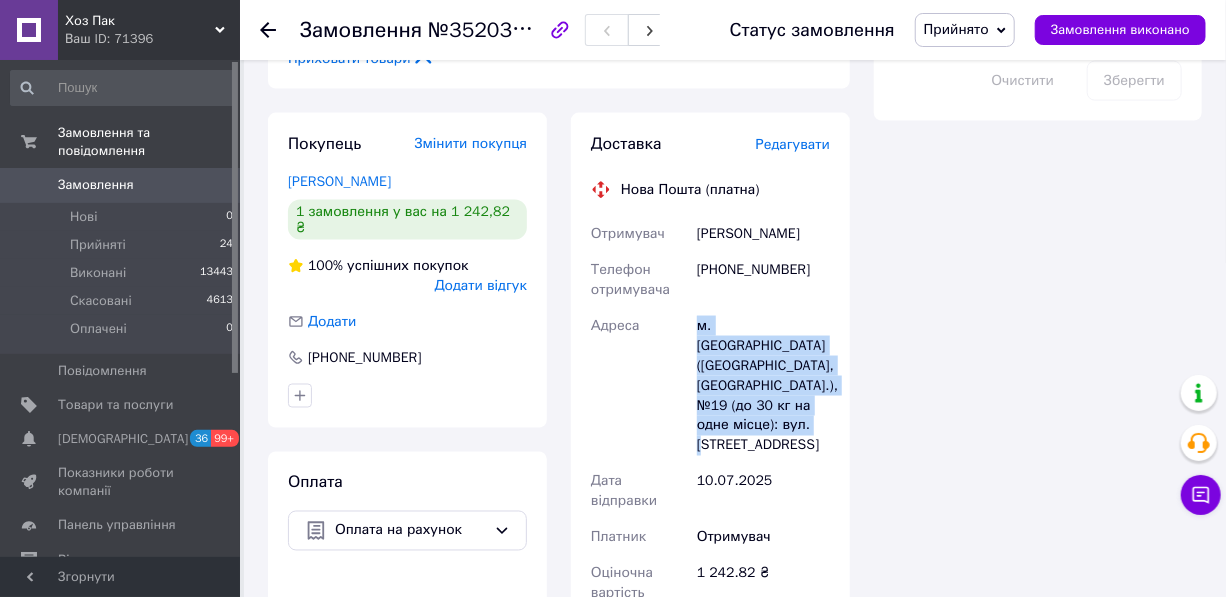 drag, startPoint x: 800, startPoint y: 383, endPoint x: 681, endPoint y: 286, distance: 153.52524 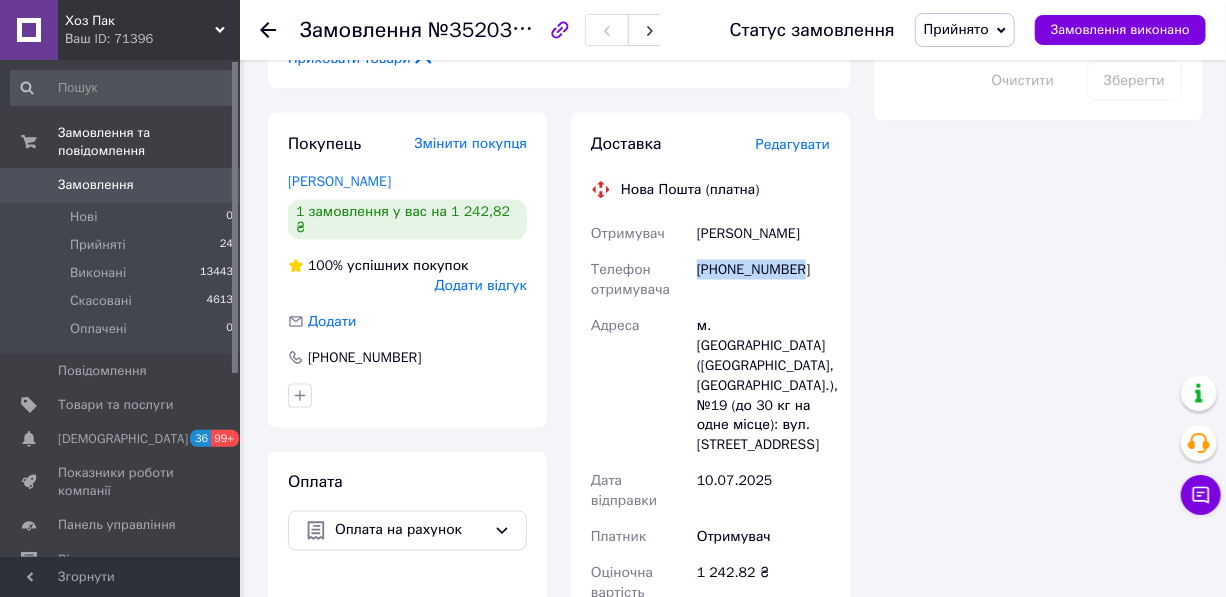 drag, startPoint x: 797, startPoint y: 221, endPoint x: 698, endPoint y: 228, distance: 99.24717 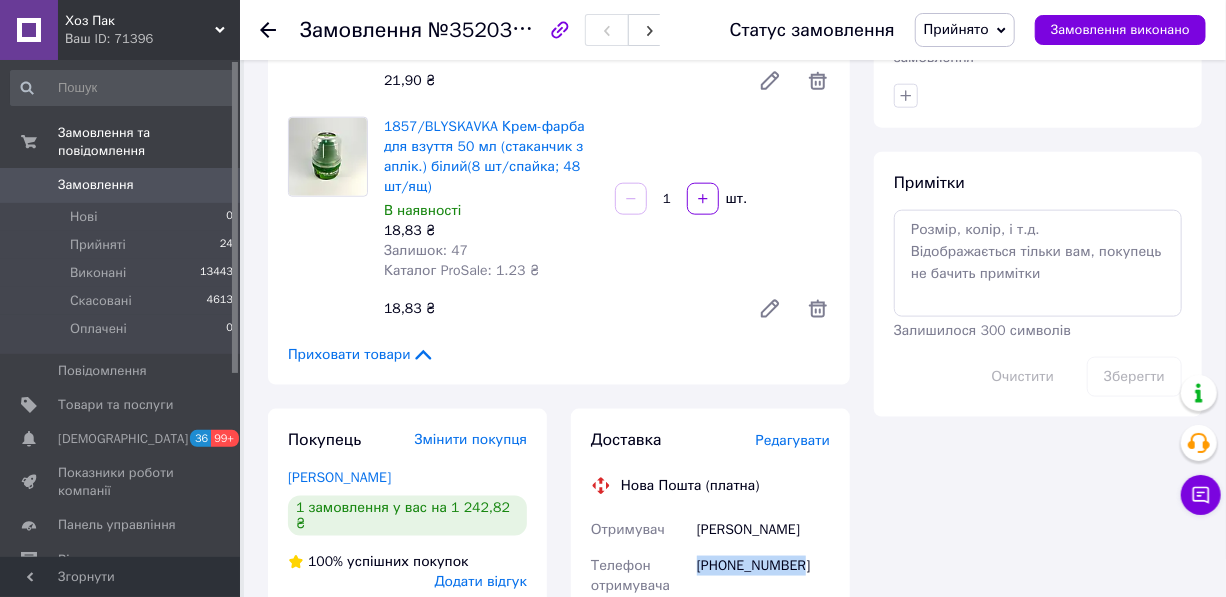 scroll, scrollTop: 1090, scrollLeft: 0, axis: vertical 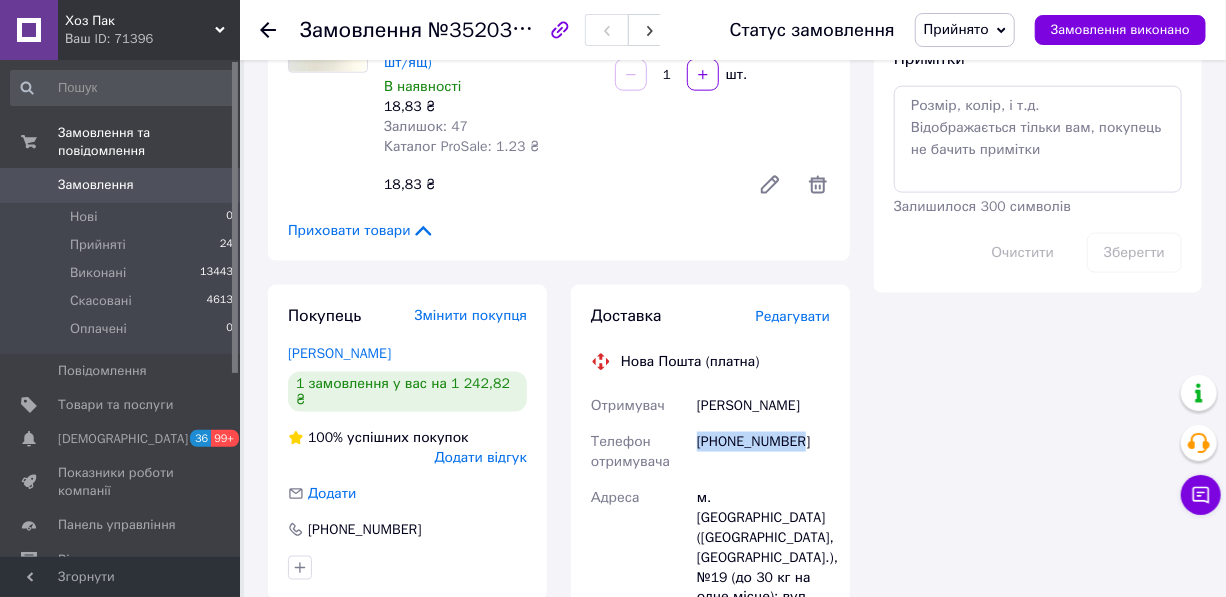 click on "Замовлення" at bounding box center (96, 185) 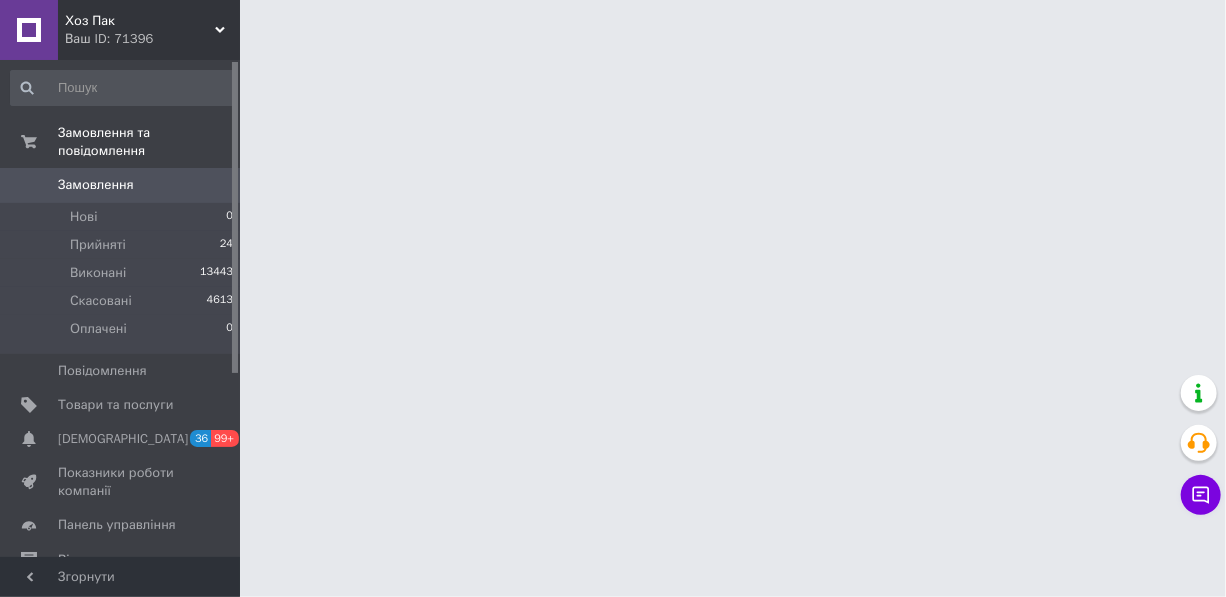 scroll, scrollTop: 0, scrollLeft: 0, axis: both 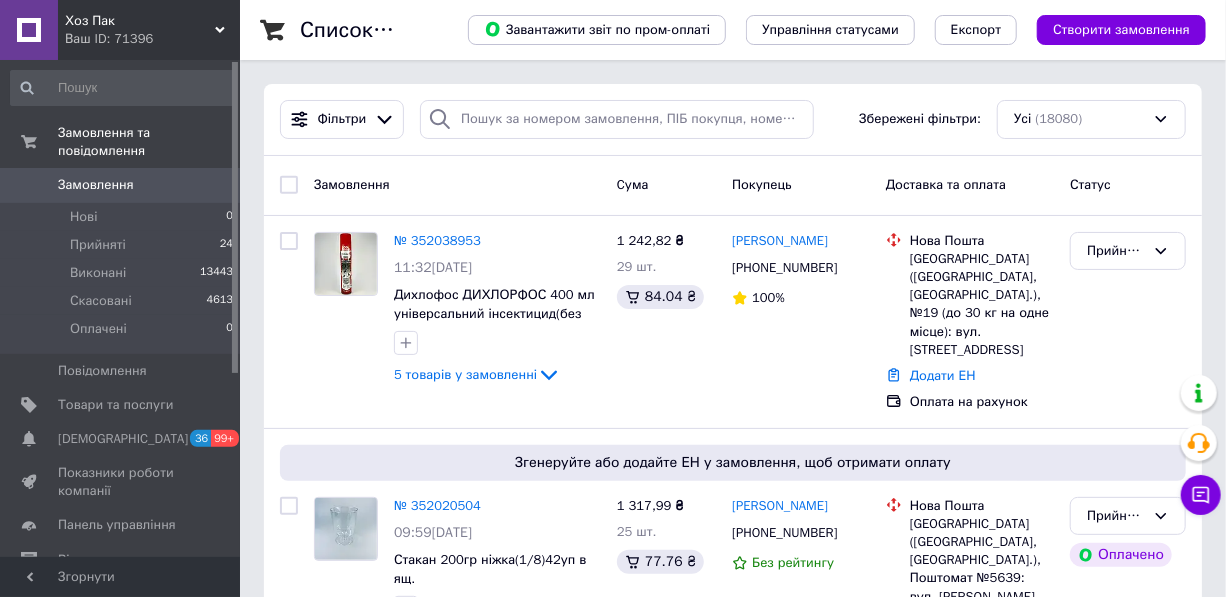 click on "Замовлення" at bounding box center [96, 185] 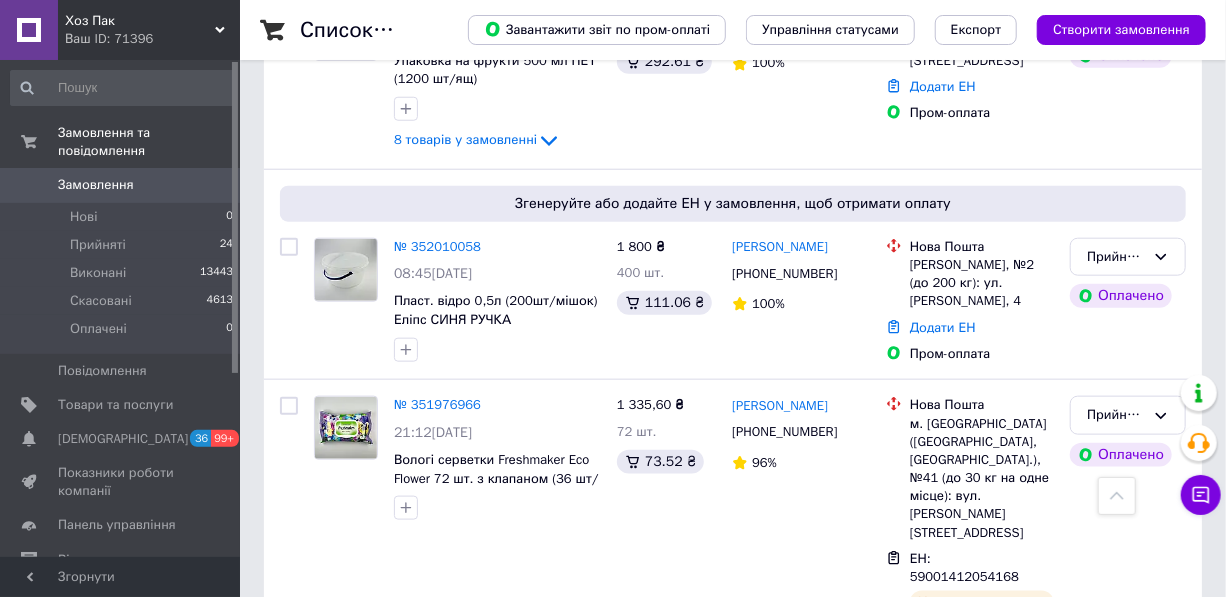 scroll, scrollTop: 1000, scrollLeft: 0, axis: vertical 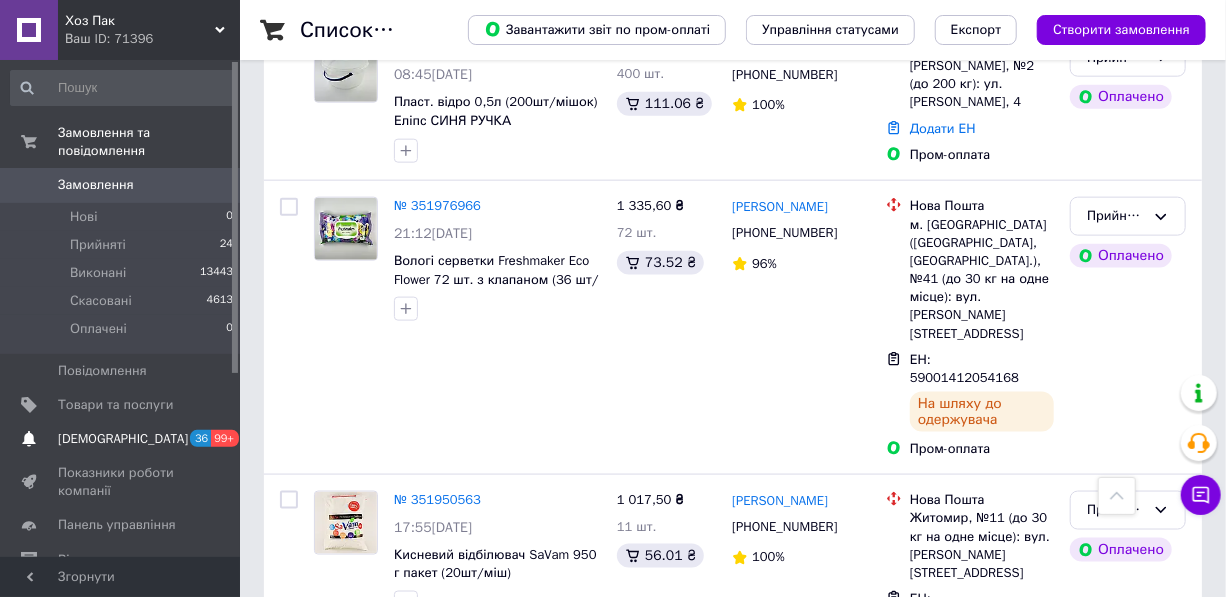 click on "[DEMOGRAPHIC_DATA] 36 99+" at bounding box center (122, 439) 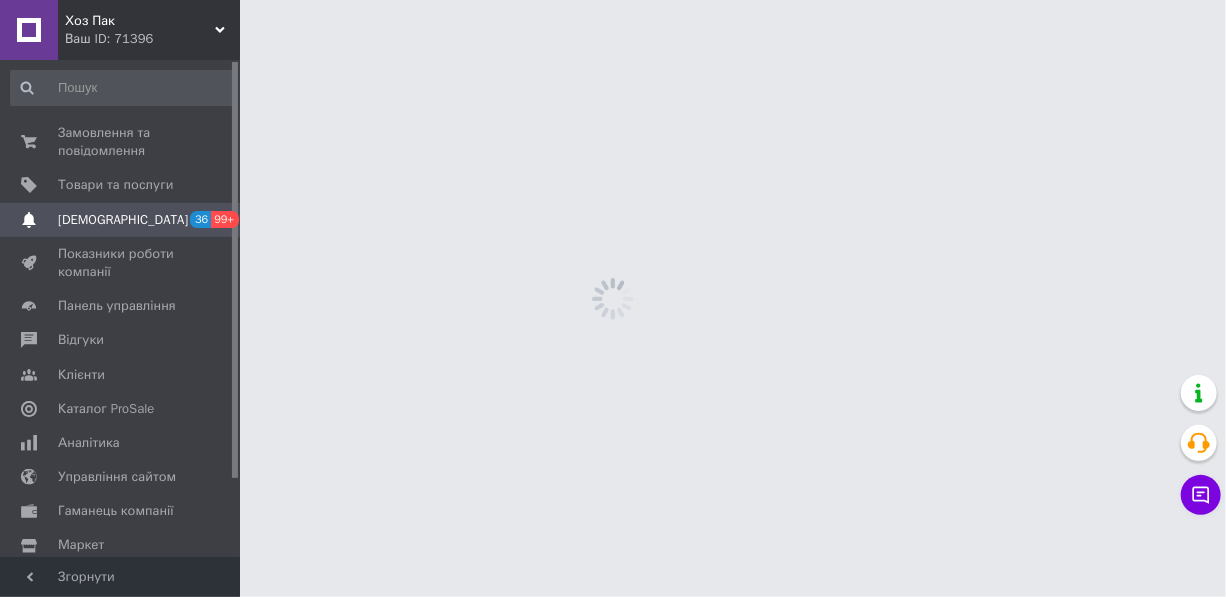 scroll, scrollTop: 0, scrollLeft: 0, axis: both 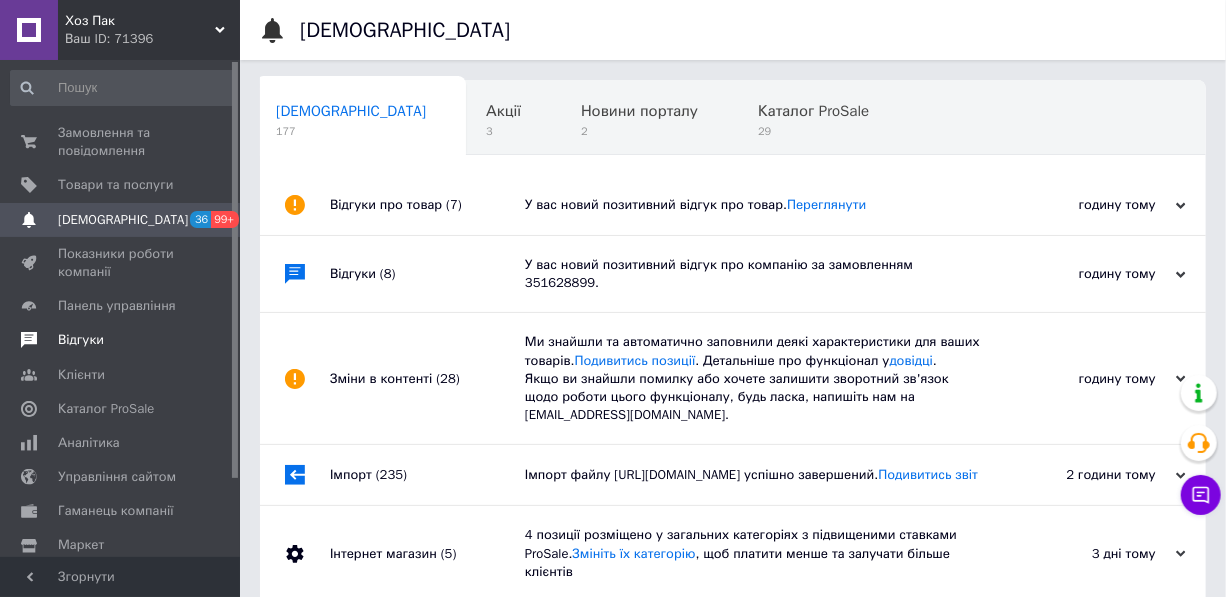 click on "Відгуки" at bounding box center [81, 340] 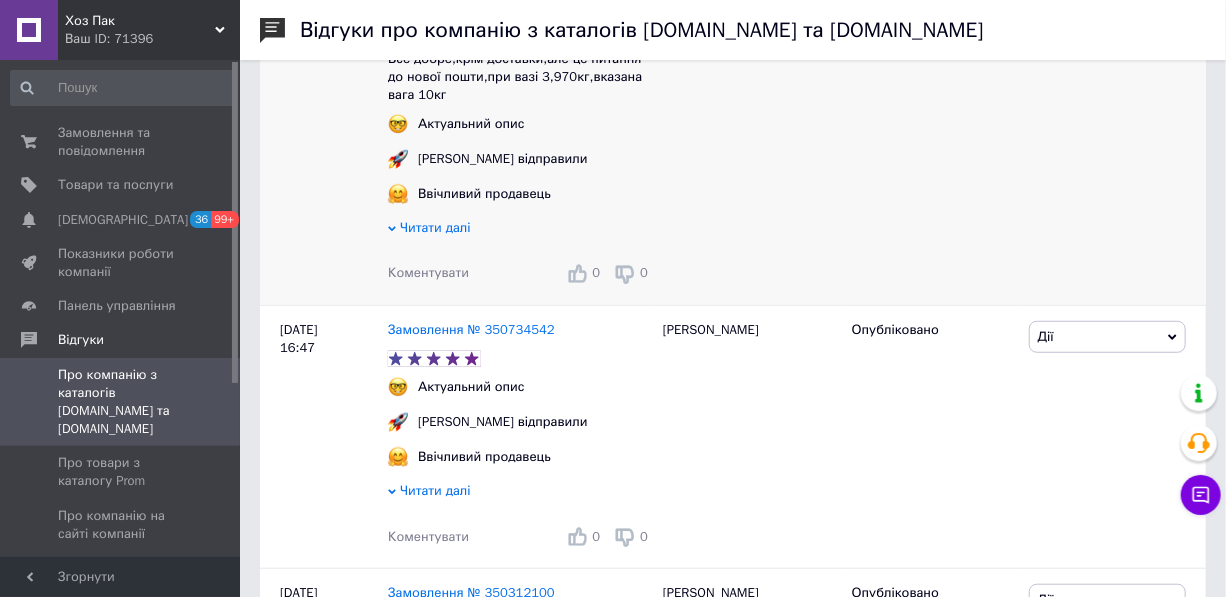scroll, scrollTop: 90, scrollLeft: 0, axis: vertical 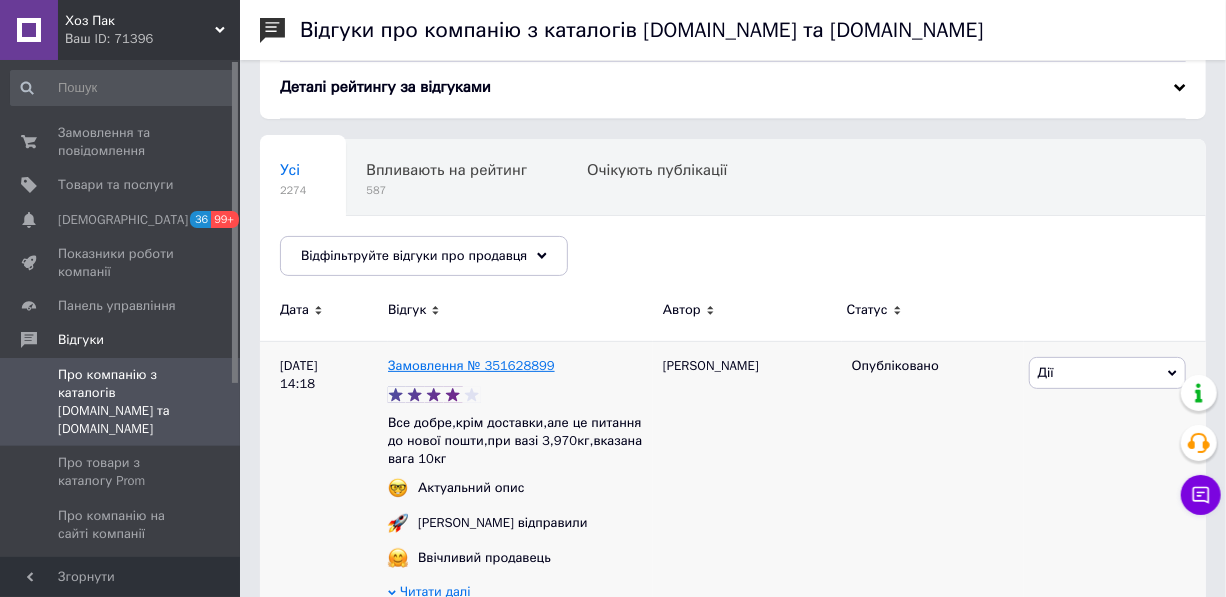 click on "Замовлення № 351628899" at bounding box center (471, 365) 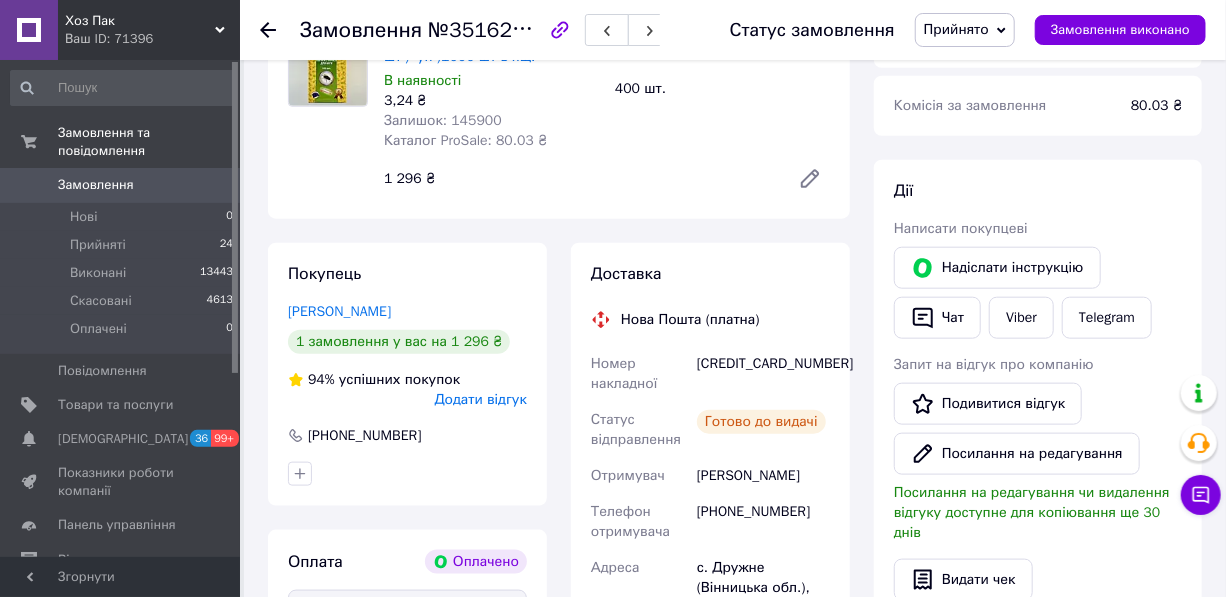 scroll, scrollTop: 909, scrollLeft: 0, axis: vertical 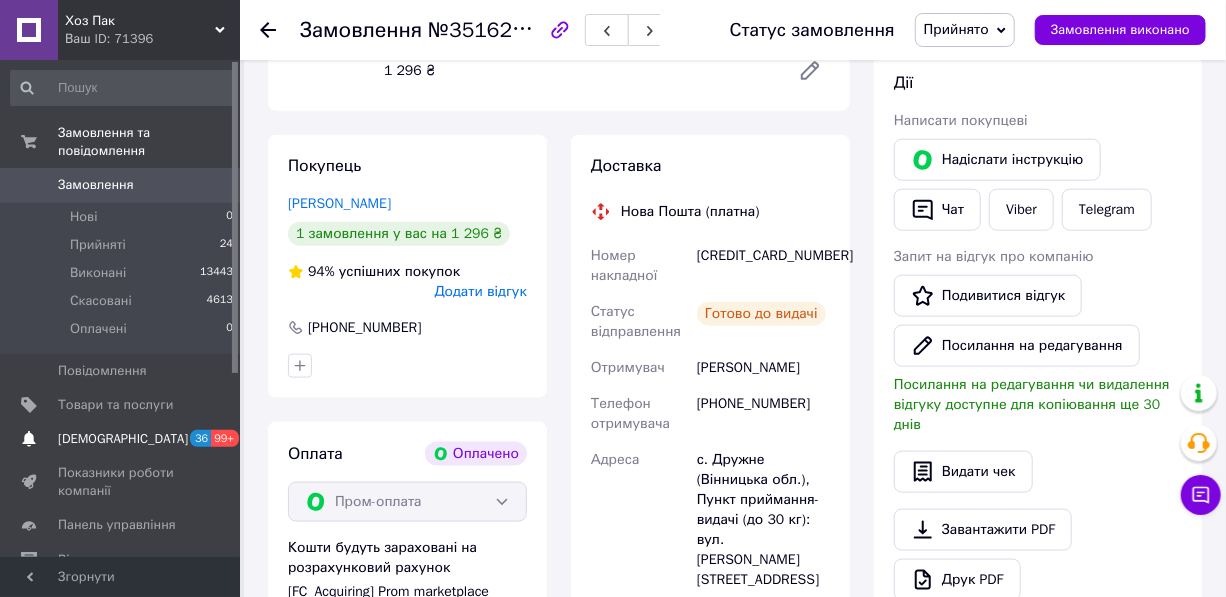click on "[DEMOGRAPHIC_DATA]" at bounding box center [121, 439] 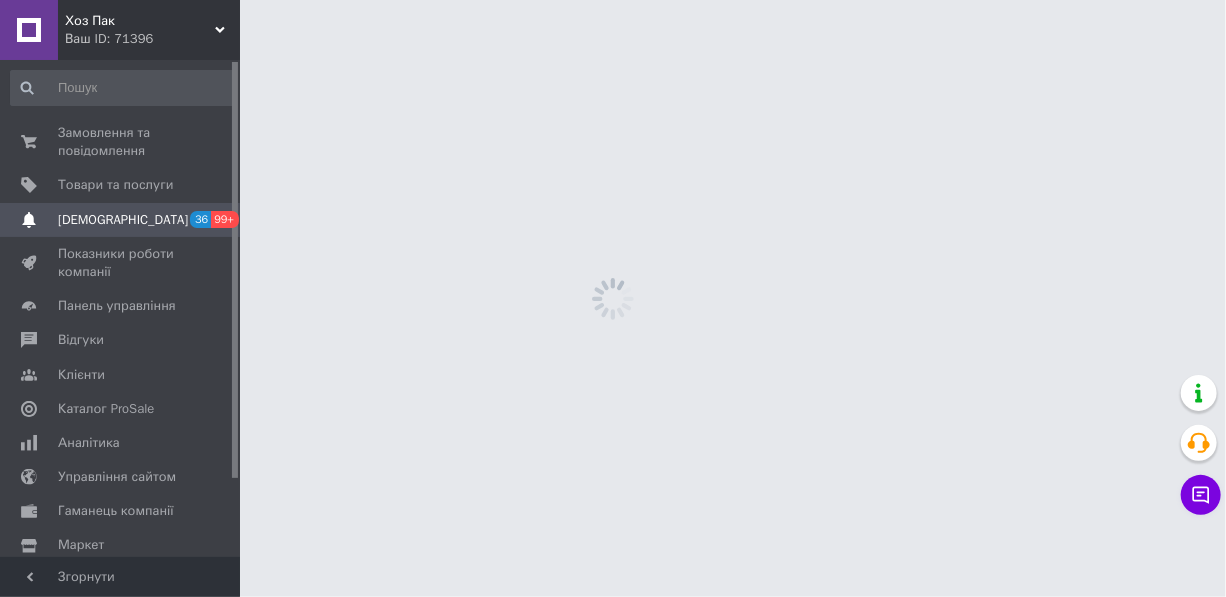scroll, scrollTop: 0, scrollLeft: 0, axis: both 